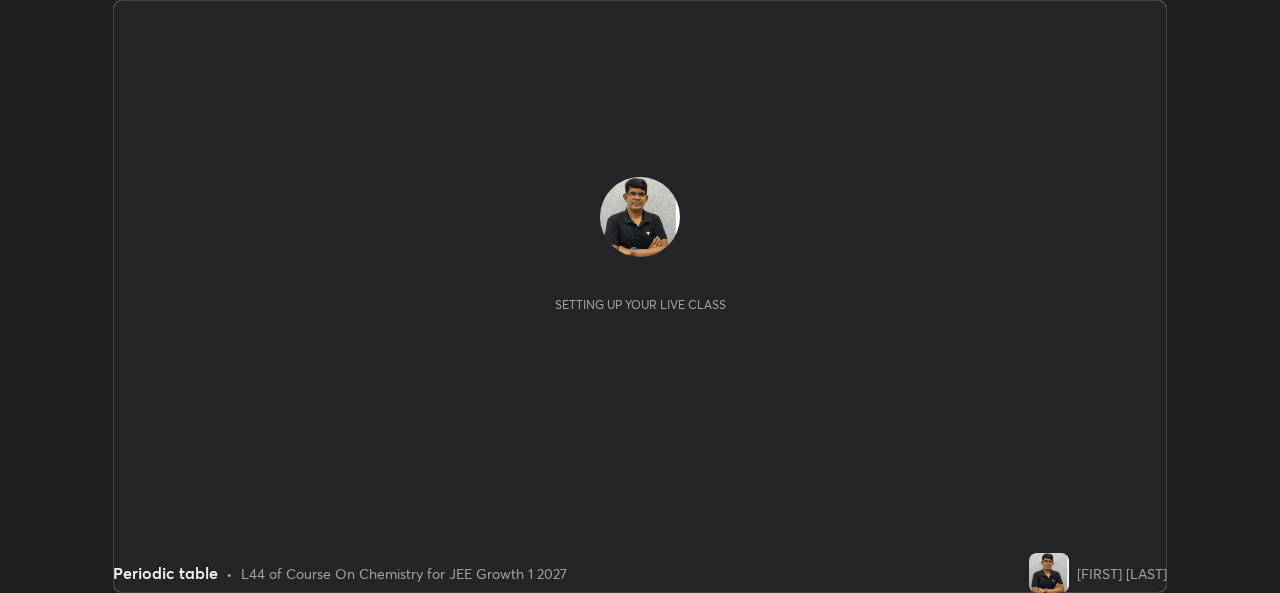 scroll, scrollTop: 0, scrollLeft: 0, axis: both 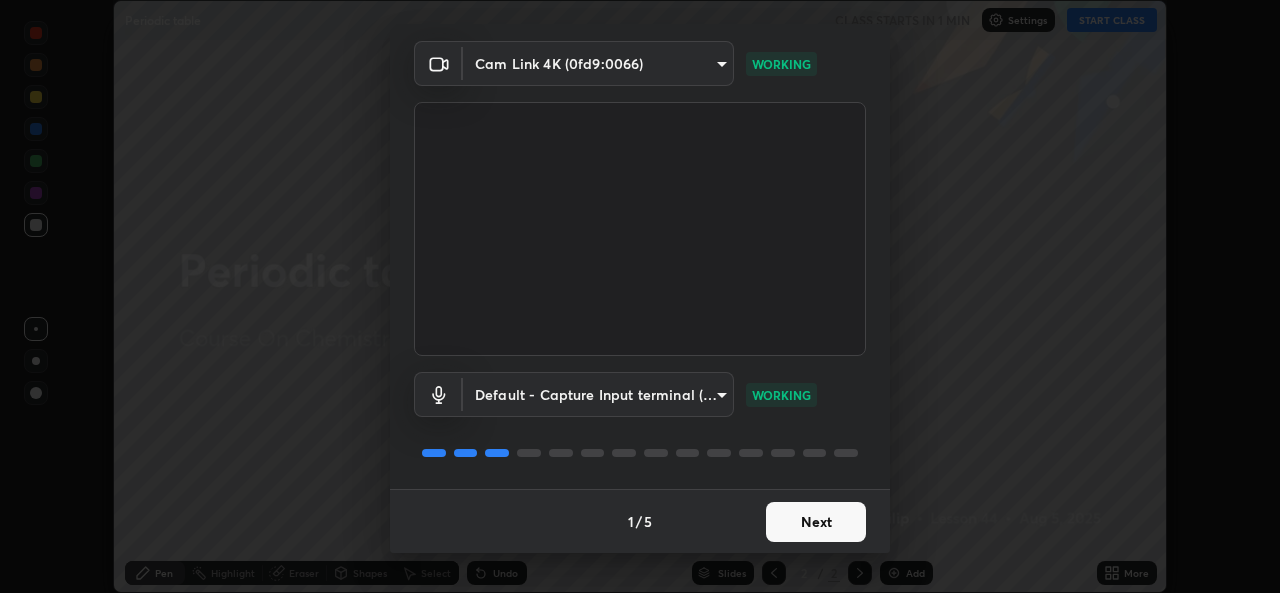 click on "Next" at bounding box center (816, 522) 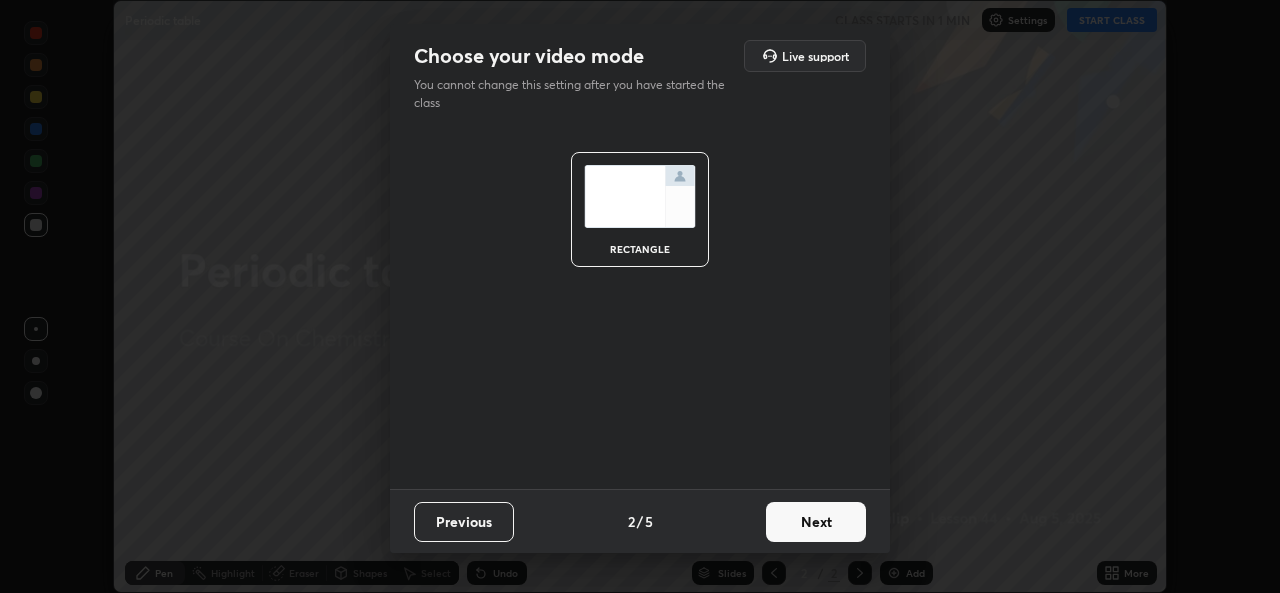 click on "Next" at bounding box center [816, 522] 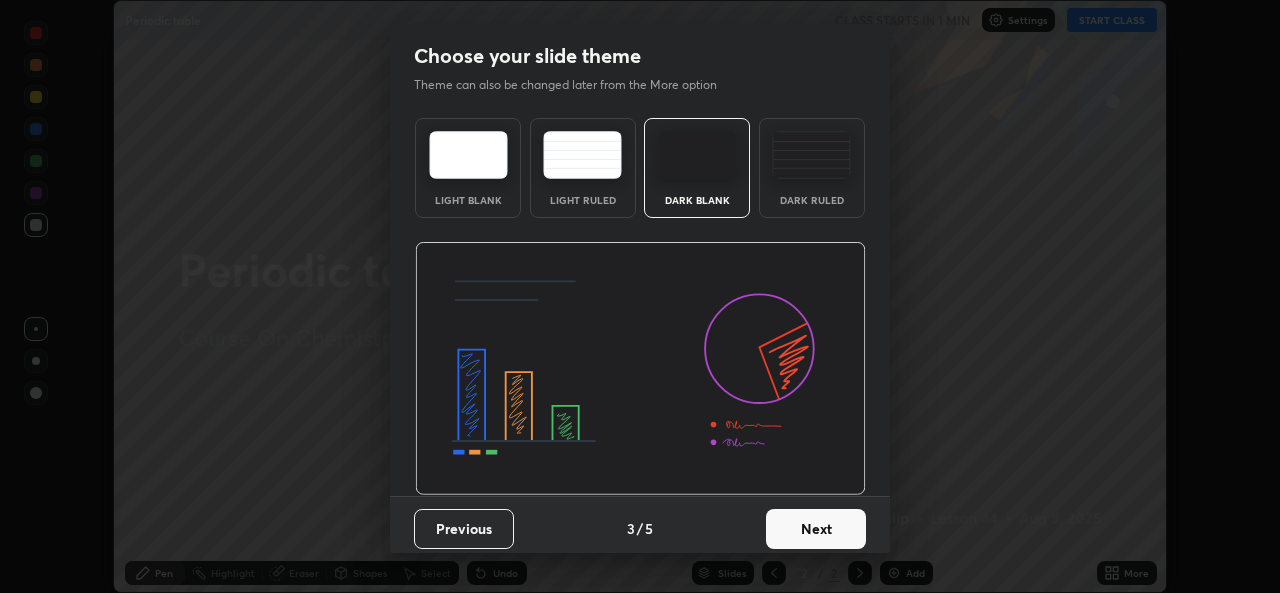 click on "Next" at bounding box center [816, 529] 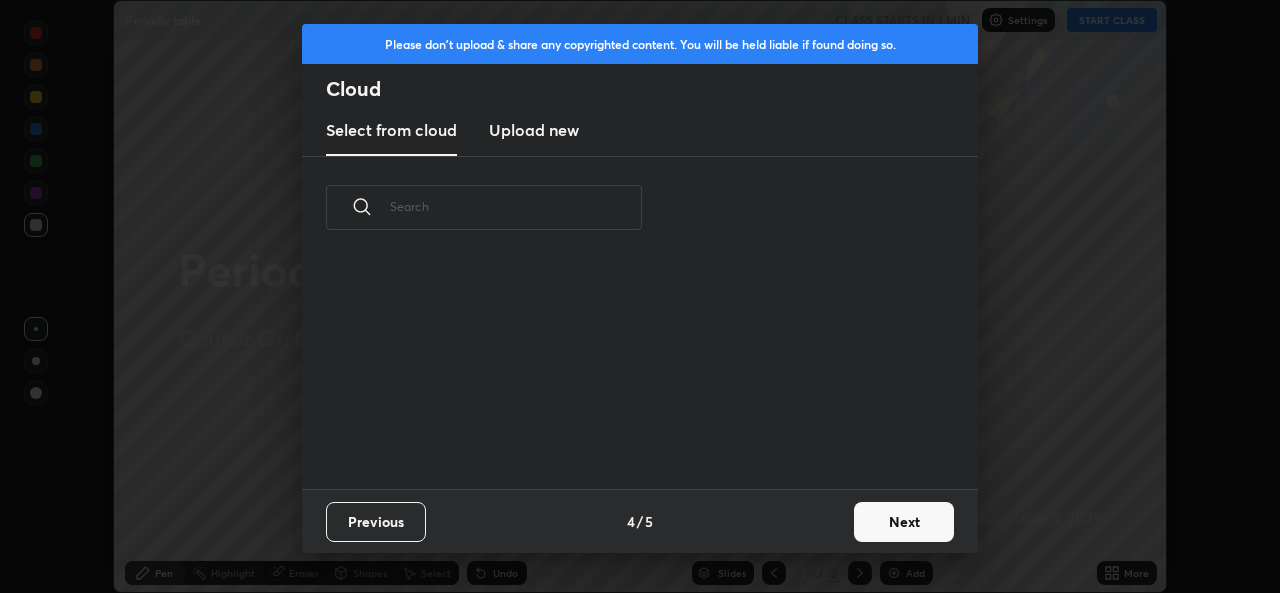 scroll, scrollTop: 7, scrollLeft: 11, axis: both 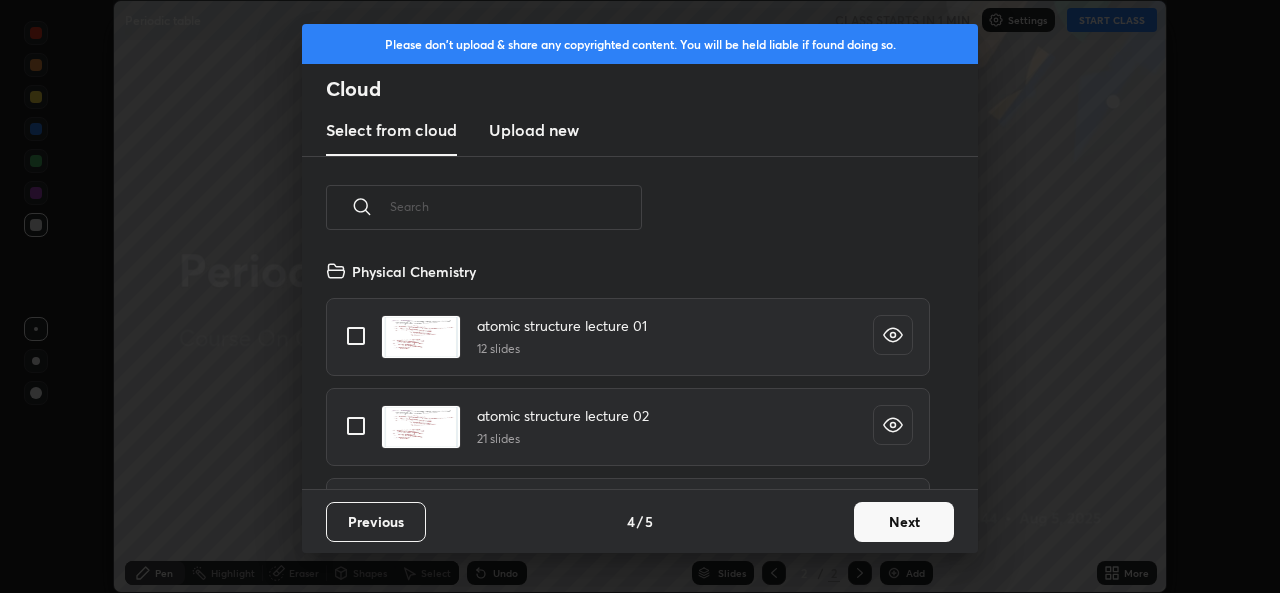 click on "Next" at bounding box center (904, 522) 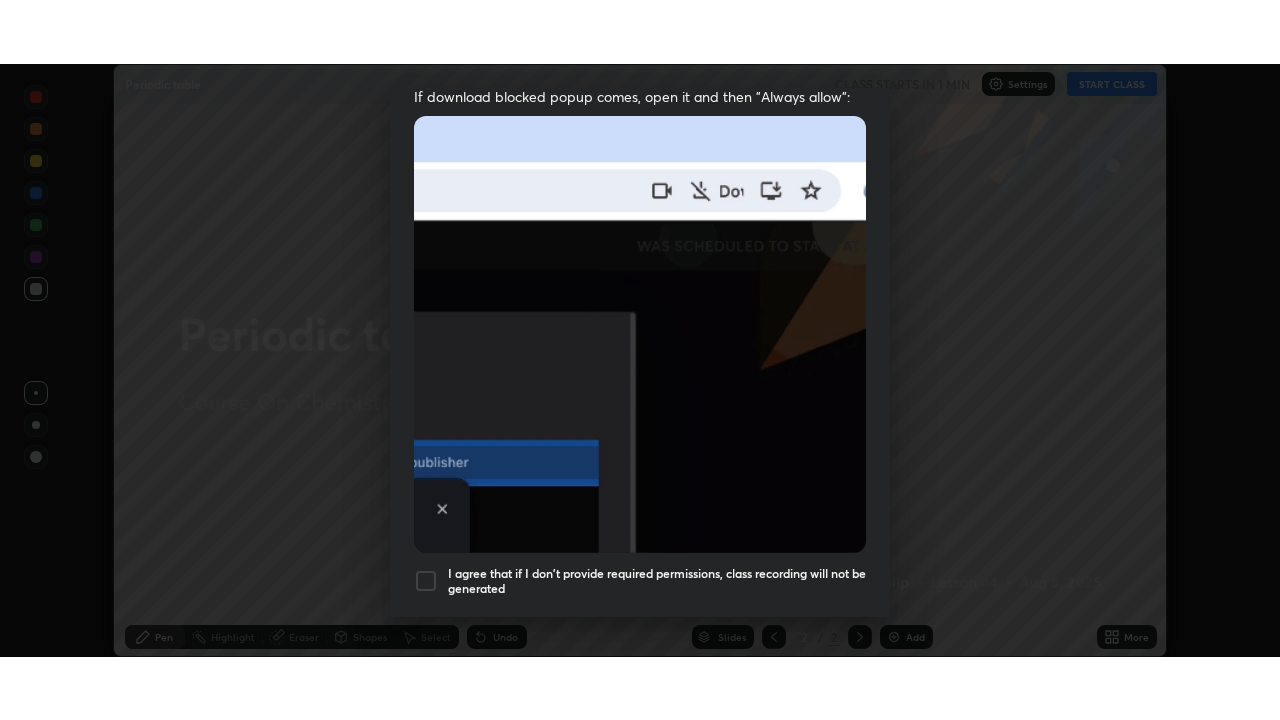 scroll, scrollTop: 471, scrollLeft: 0, axis: vertical 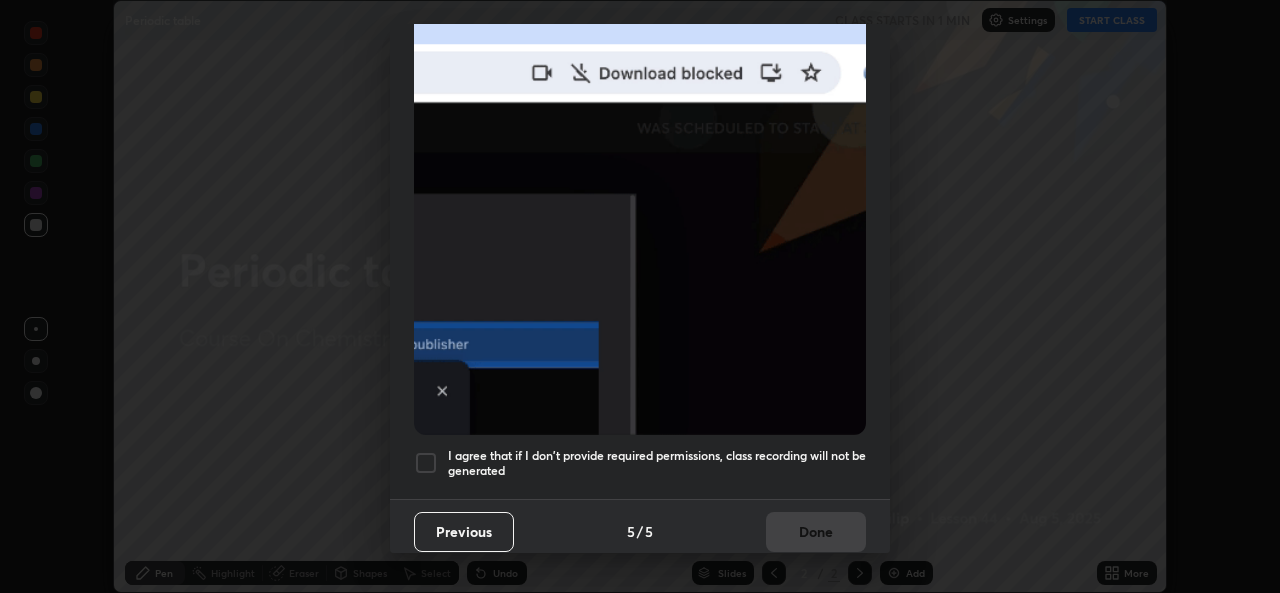 click at bounding box center (426, 463) 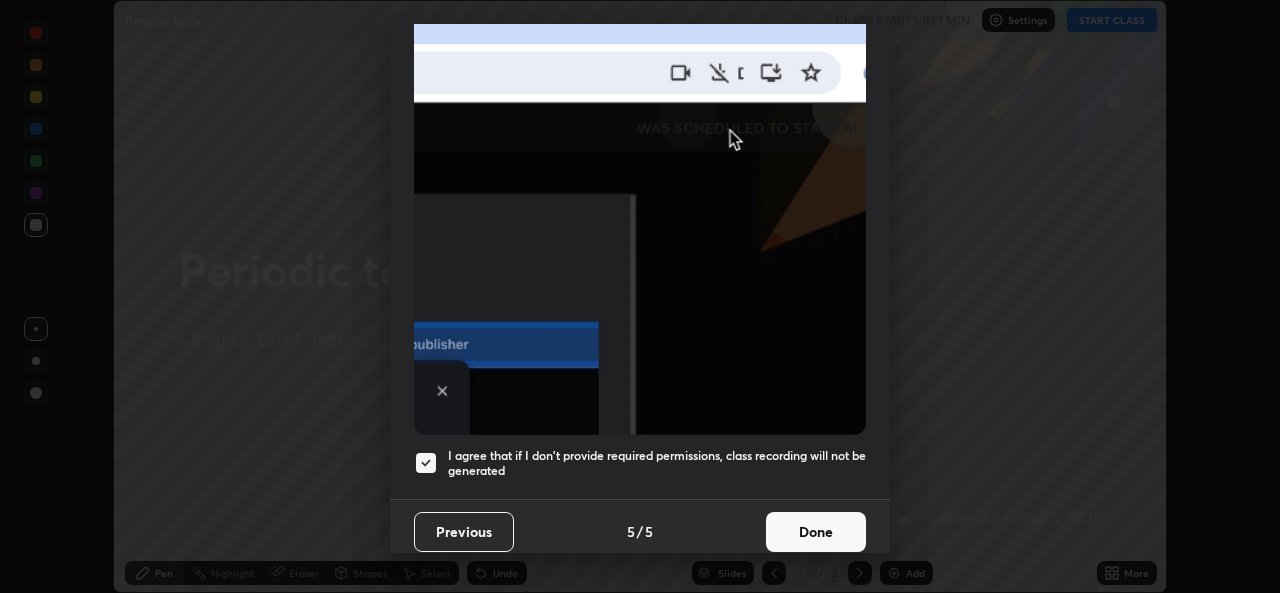 click on "Done" at bounding box center [816, 532] 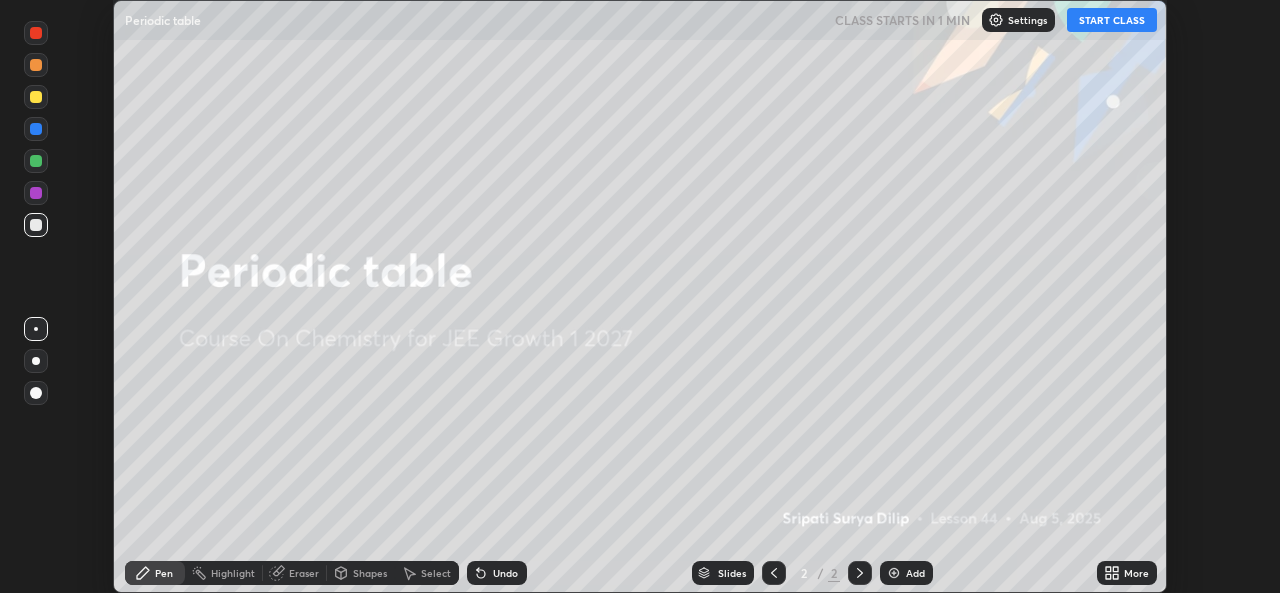 click on "START CLASS" at bounding box center [1112, 20] 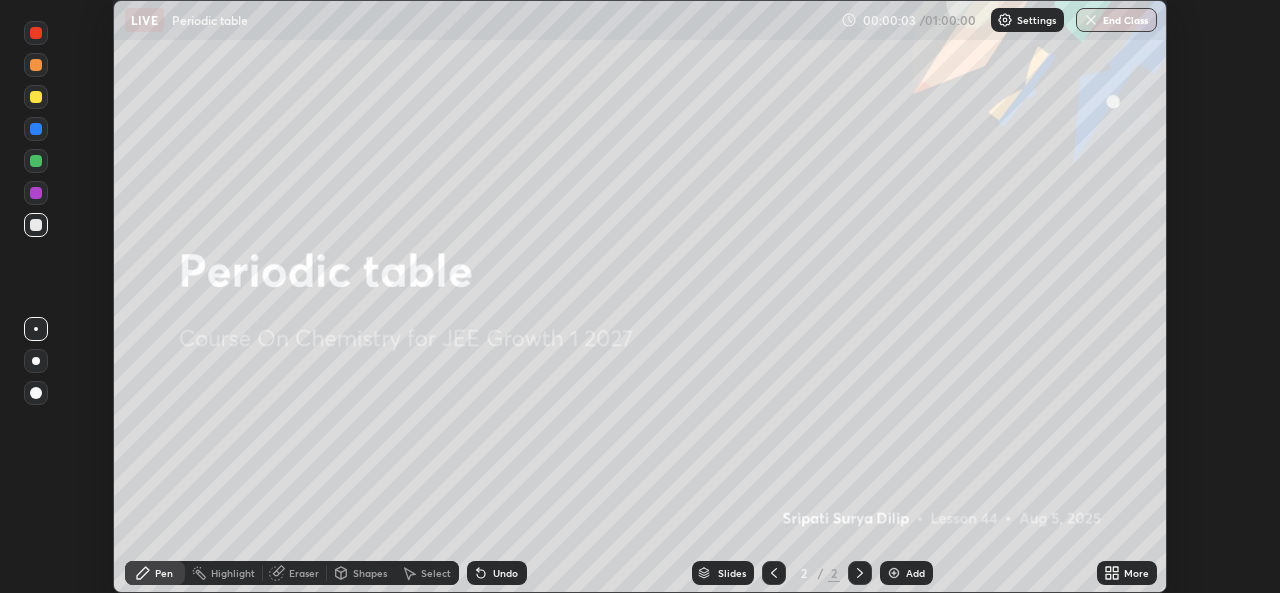 click at bounding box center (894, 573) 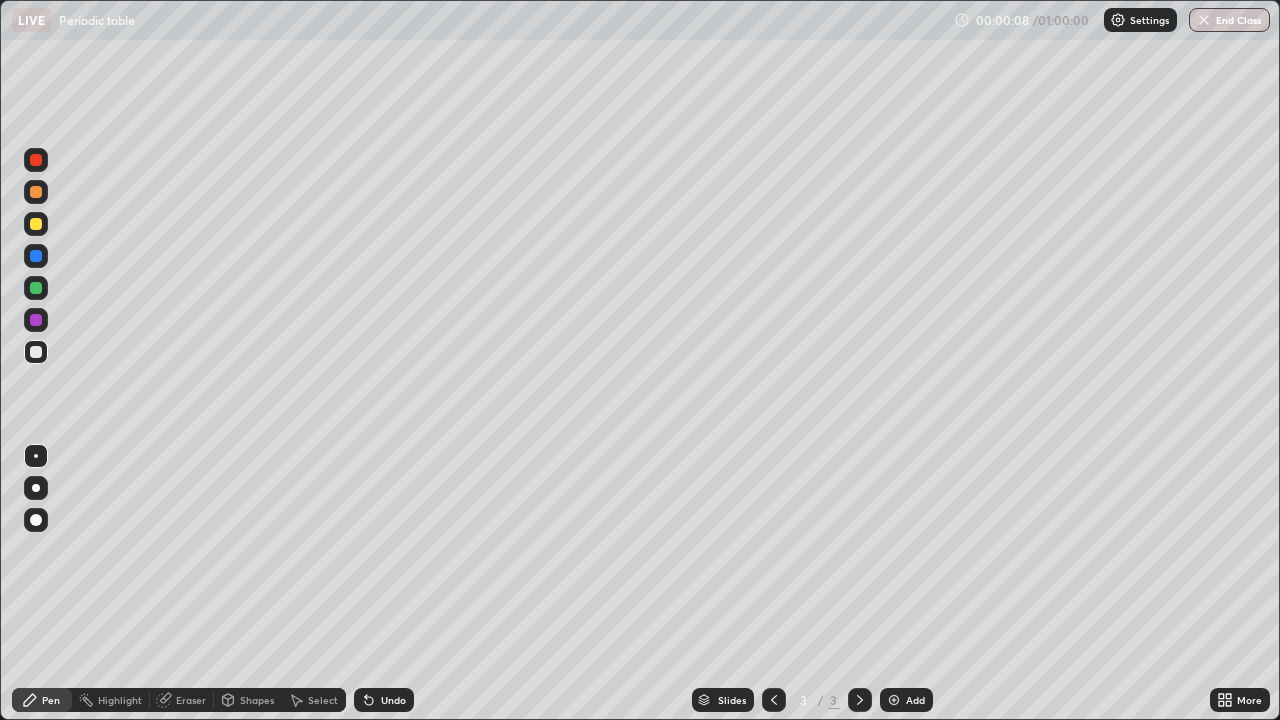 scroll, scrollTop: 99280, scrollLeft: 98720, axis: both 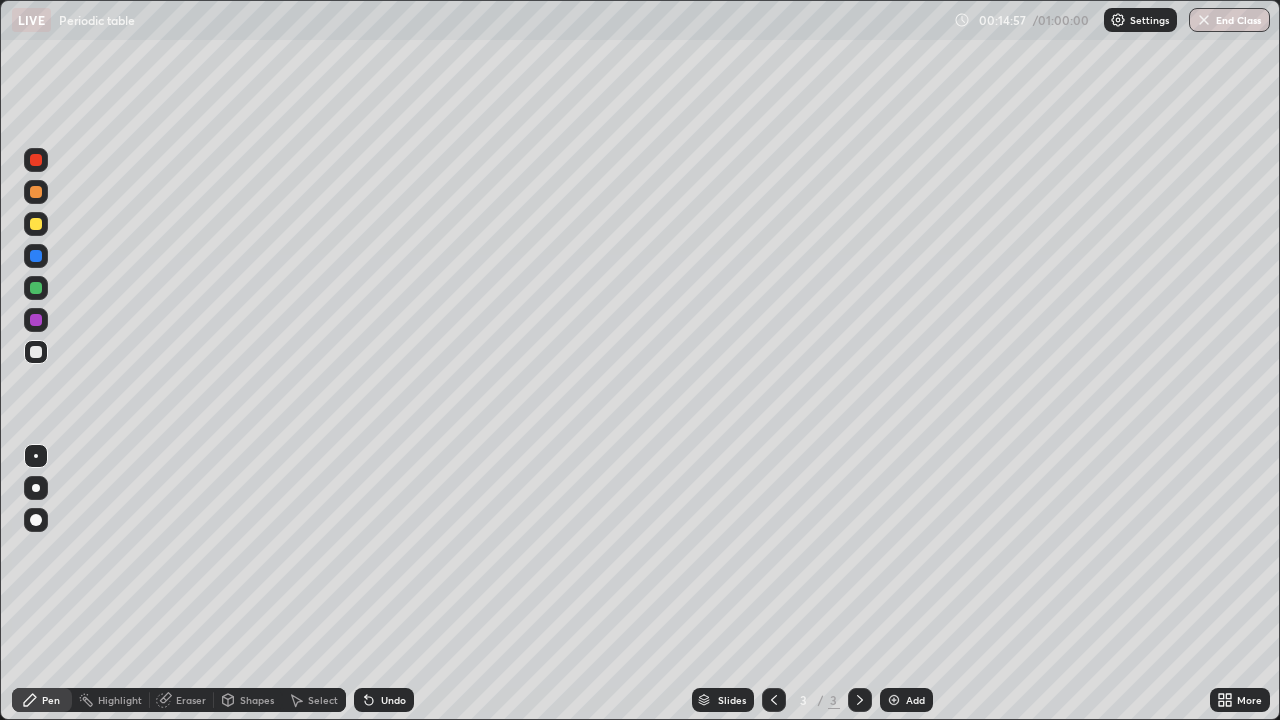 click at bounding box center [894, 700] 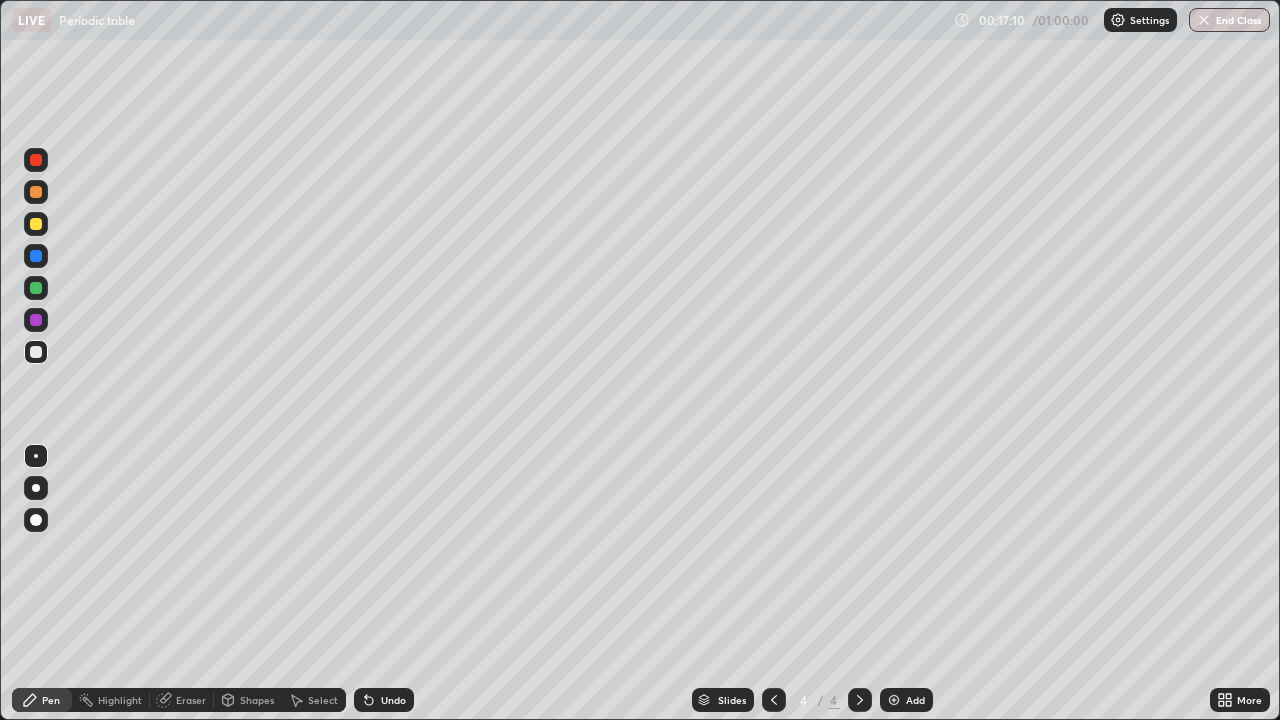 click at bounding box center [894, 700] 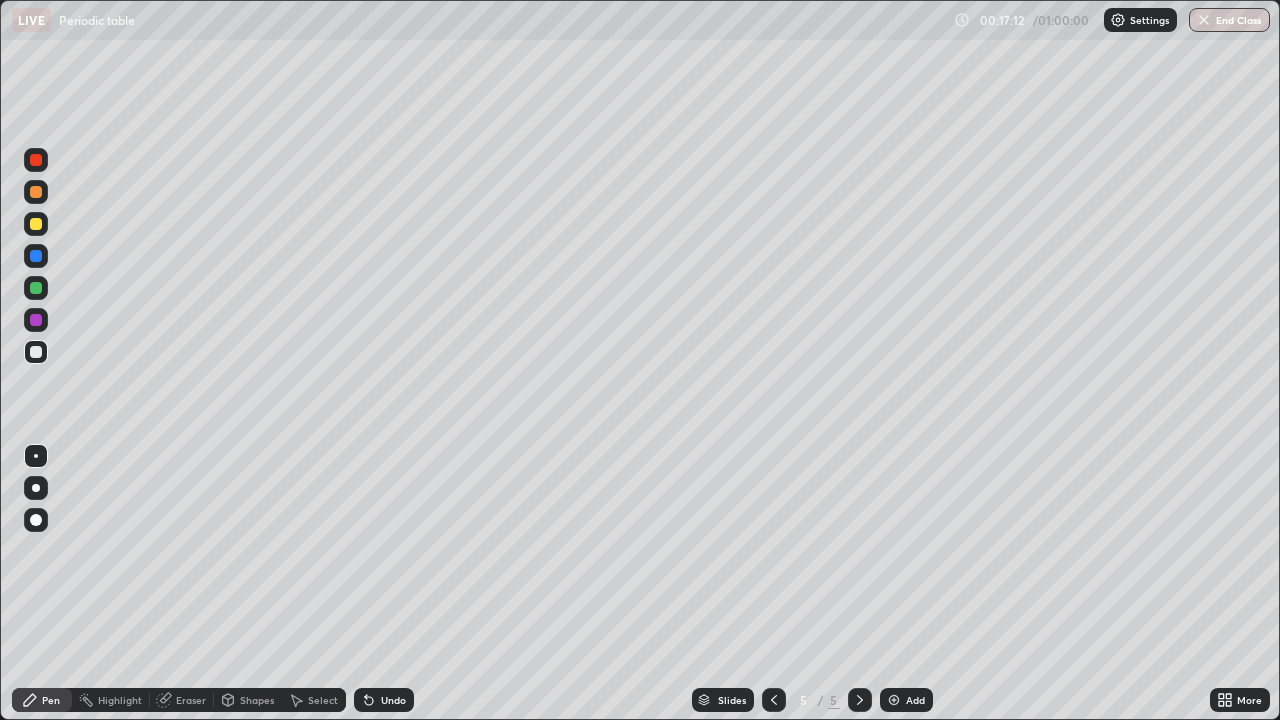 click at bounding box center (36, 192) 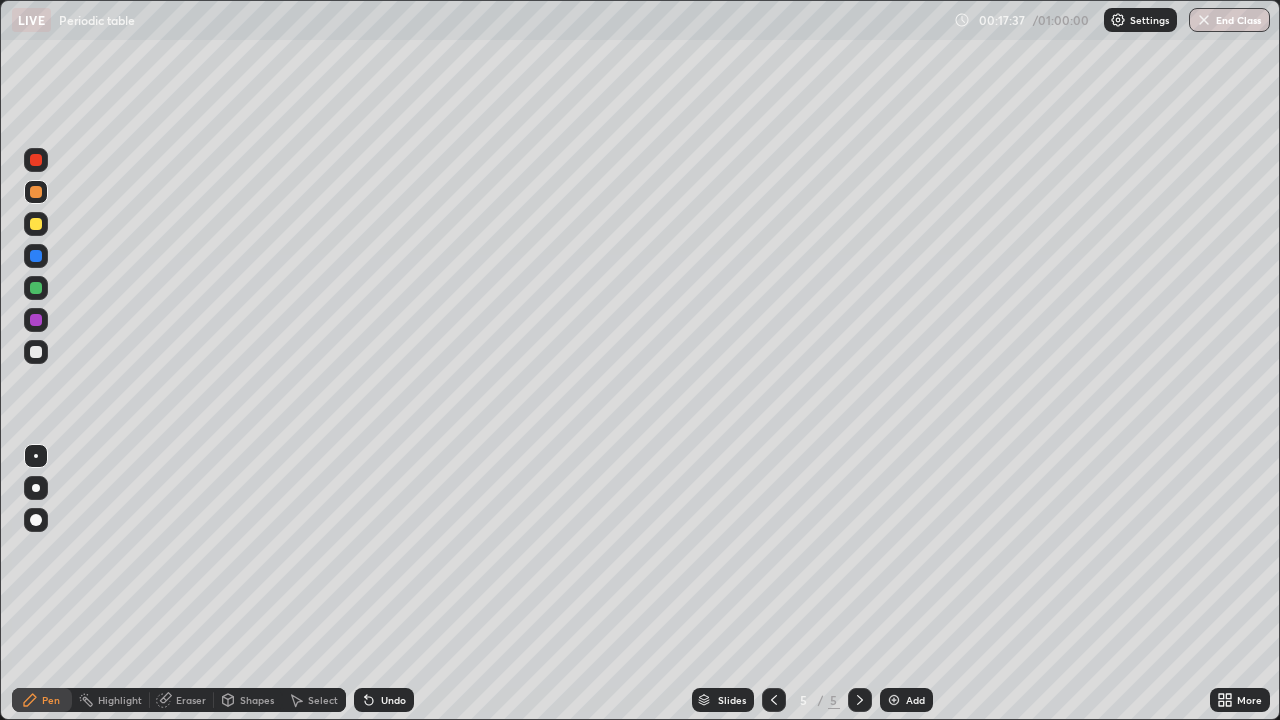 click at bounding box center (36, 288) 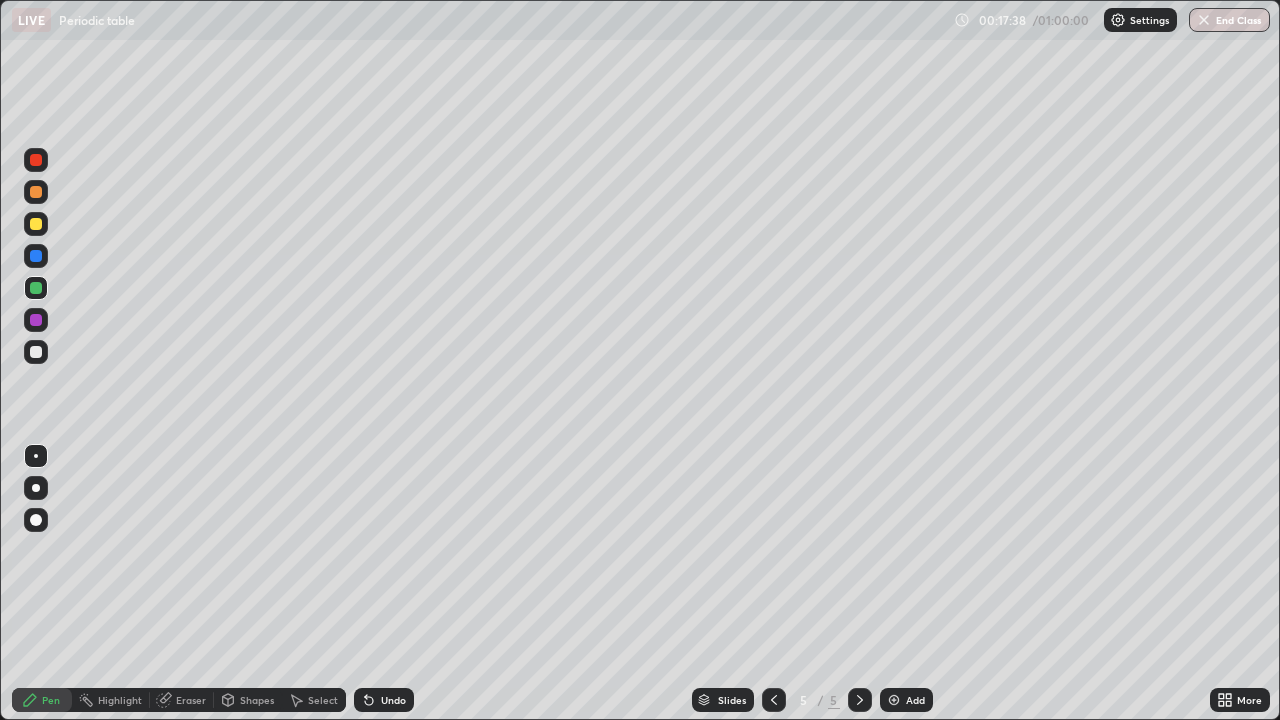 click at bounding box center (36, 288) 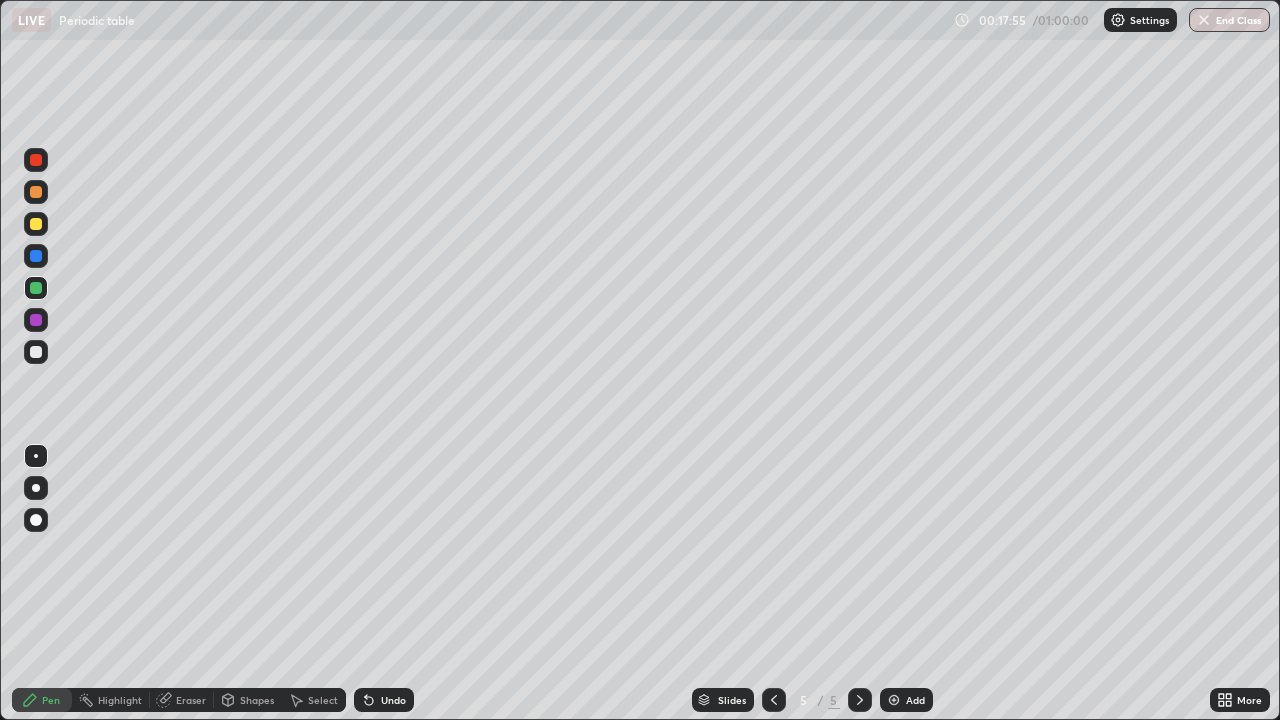 click at bounding box center [36, 352] 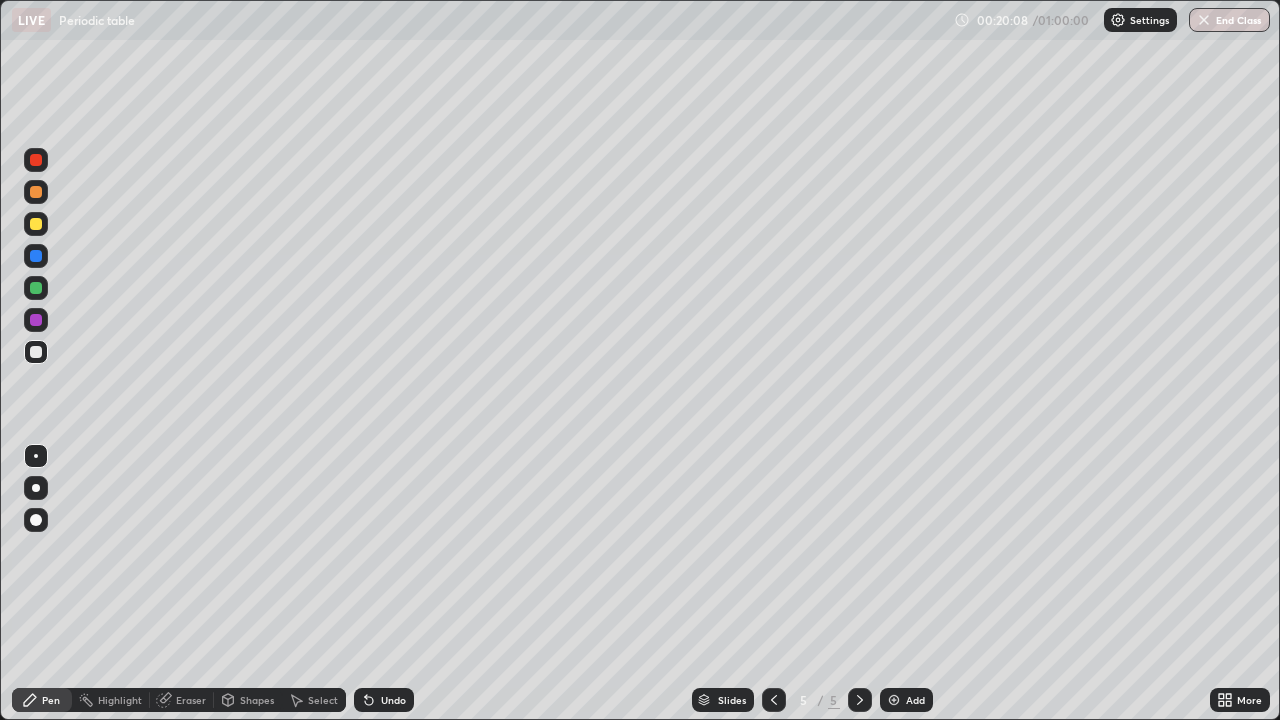 click at bounding box center [894, 700] 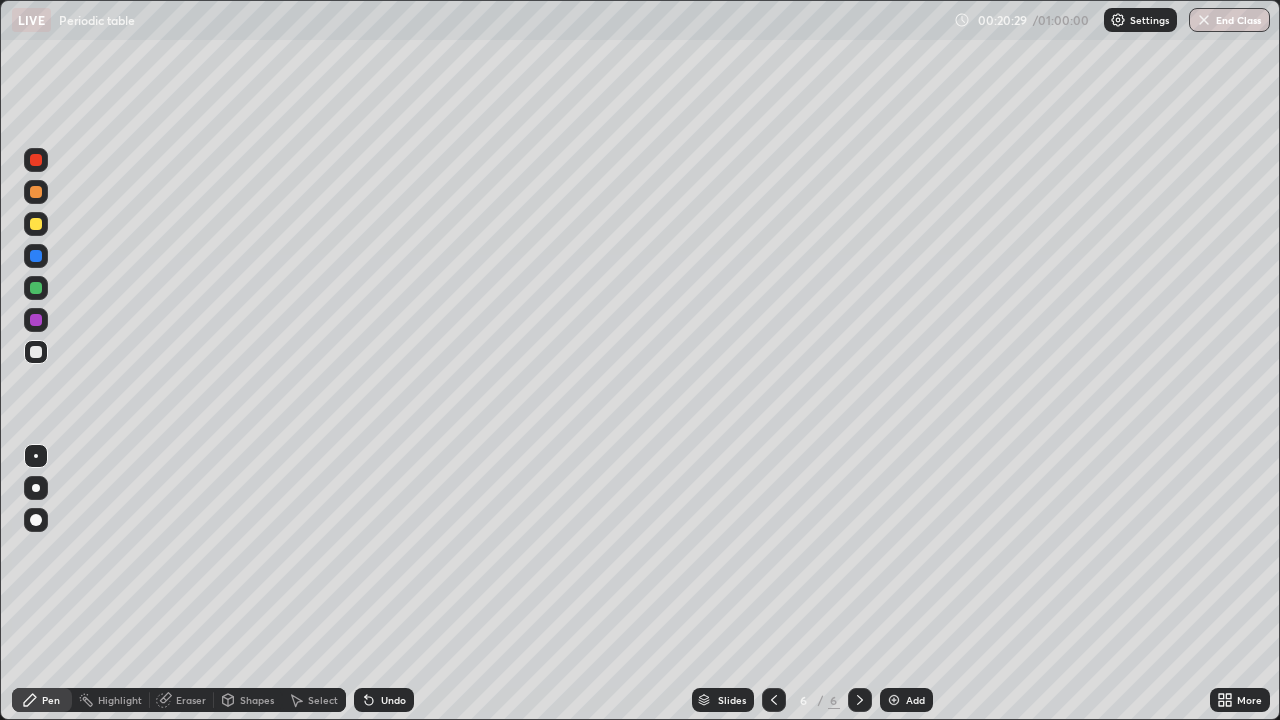 click on "Undo" at bounding box center (384, 700) 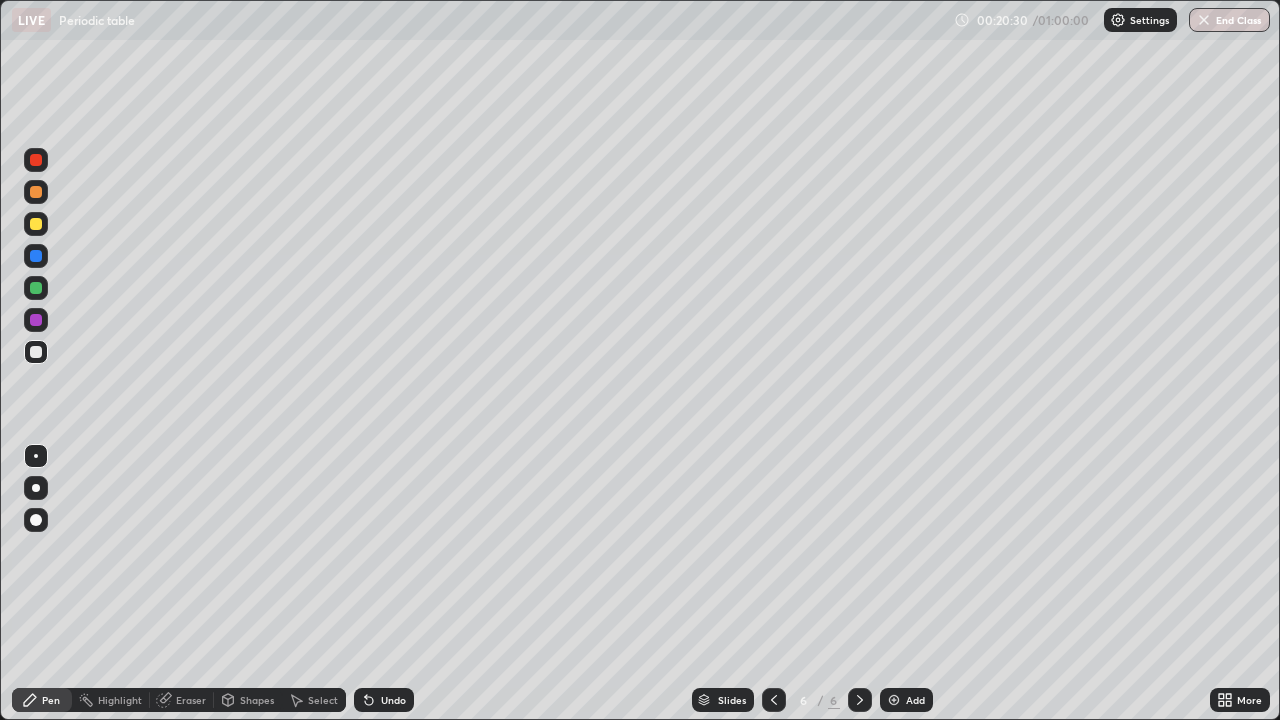 click 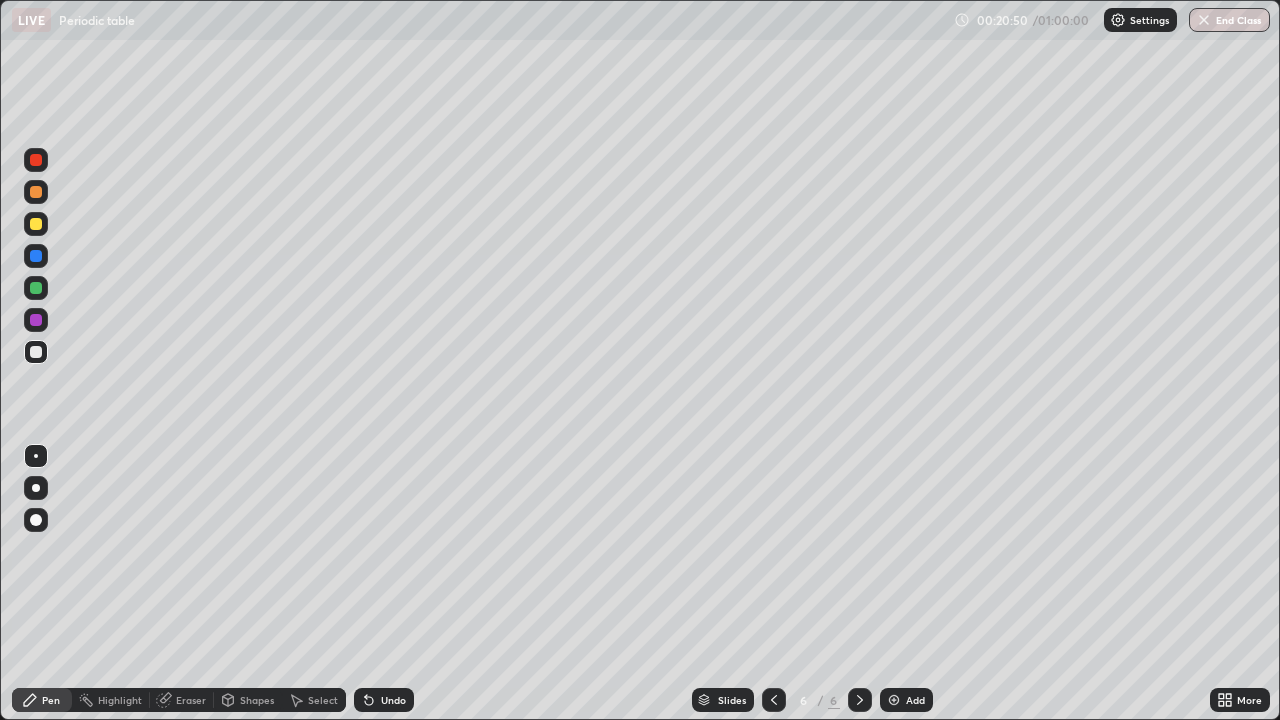 click 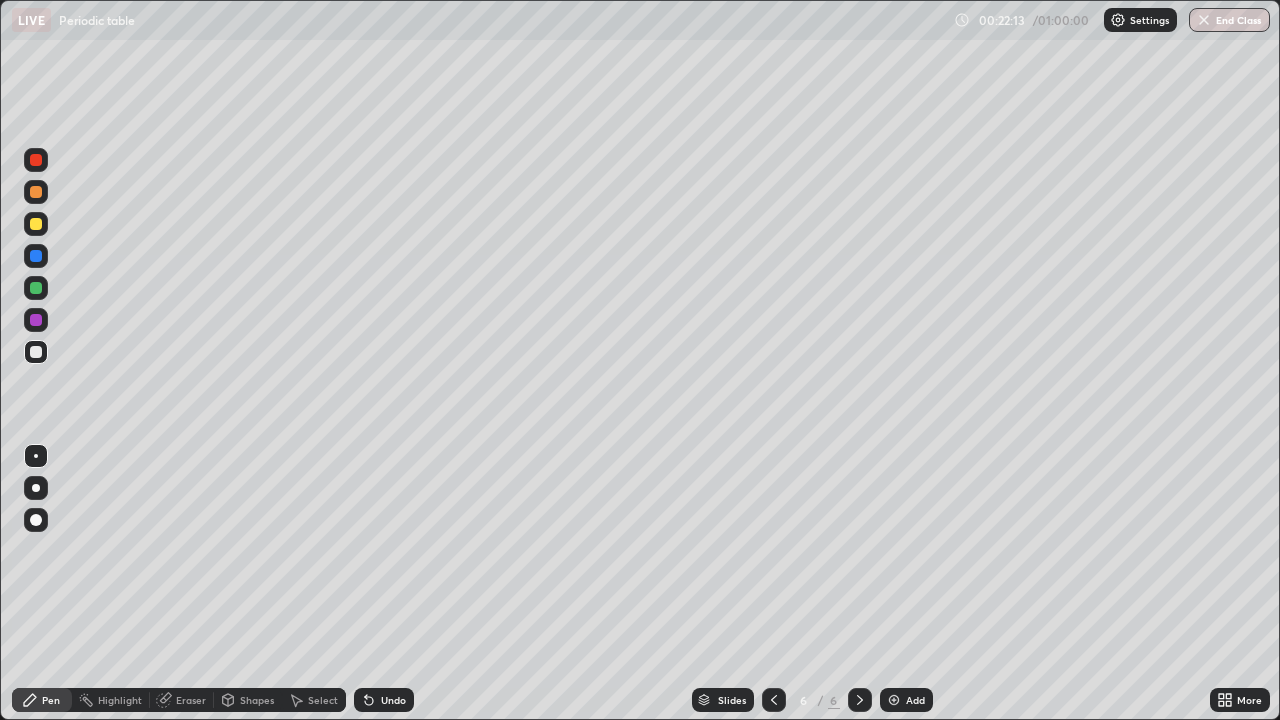 click 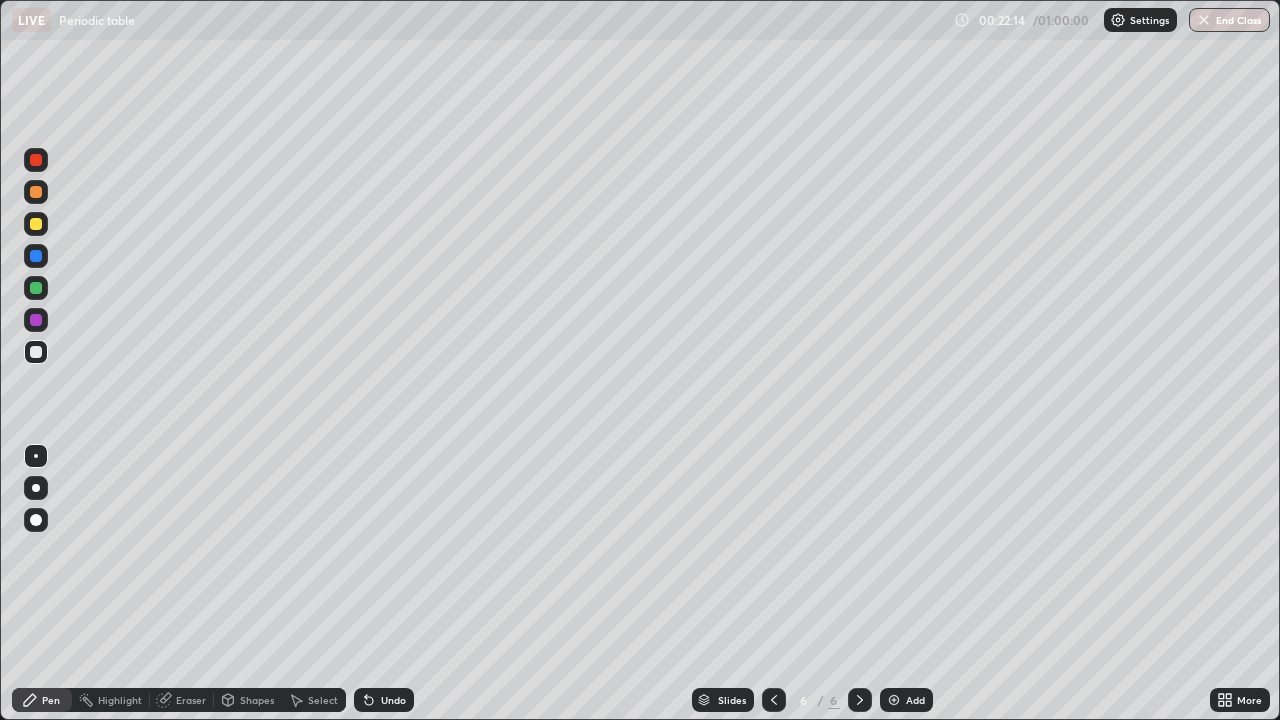 click 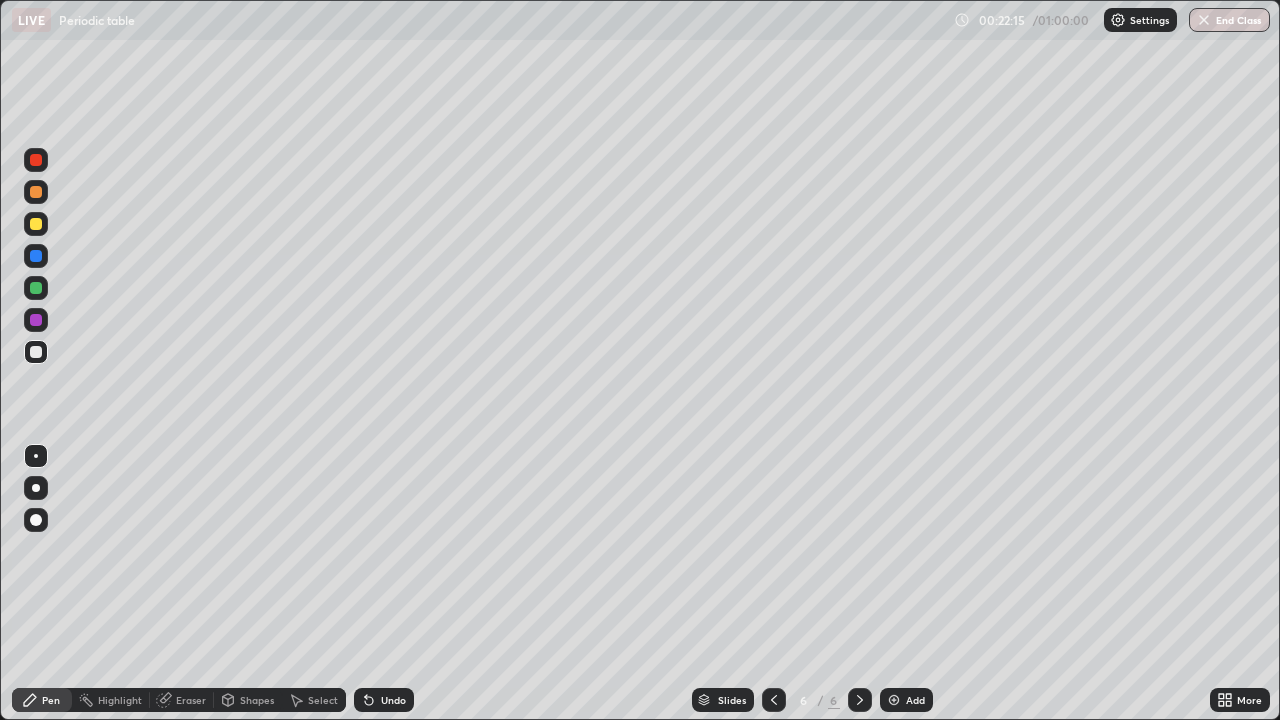 click 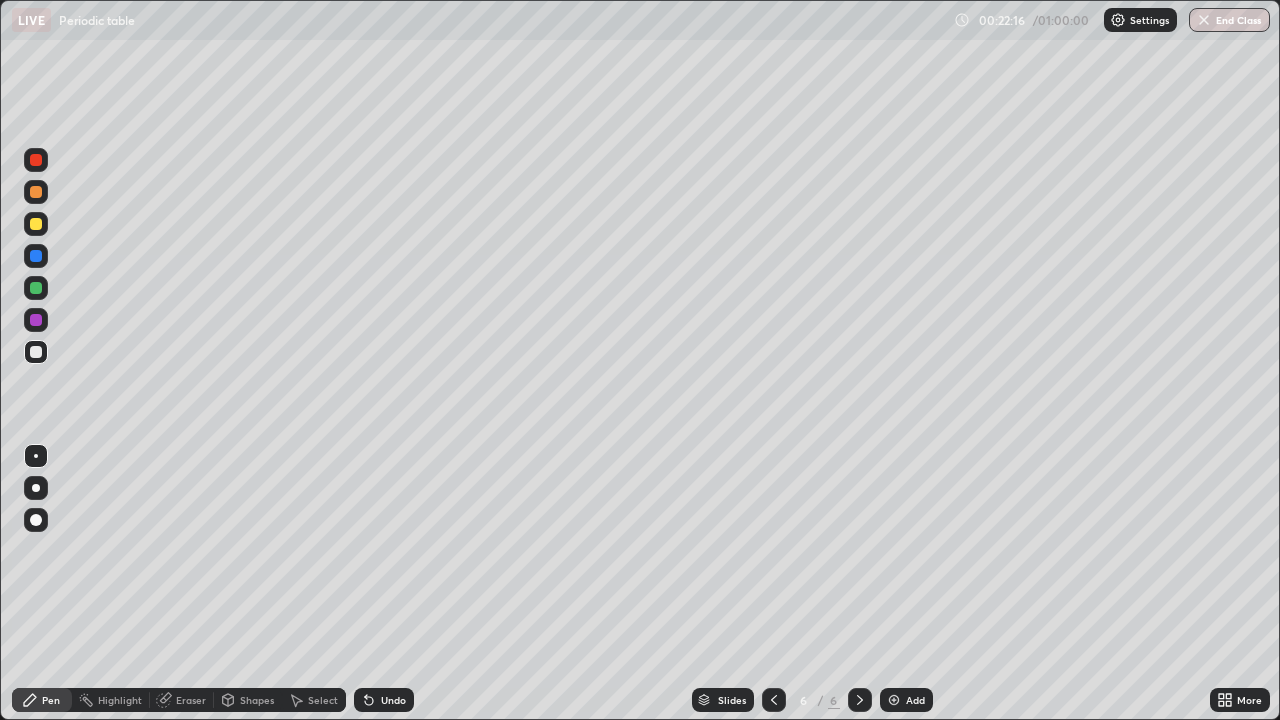 click 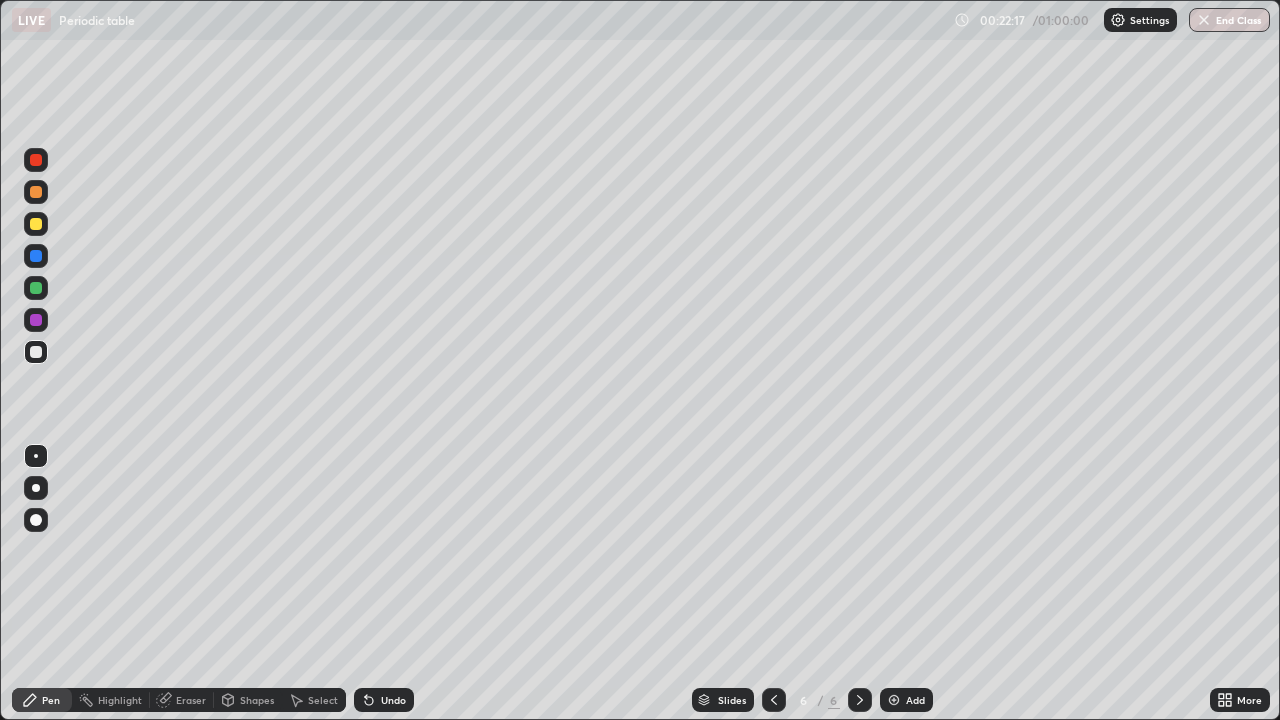 click 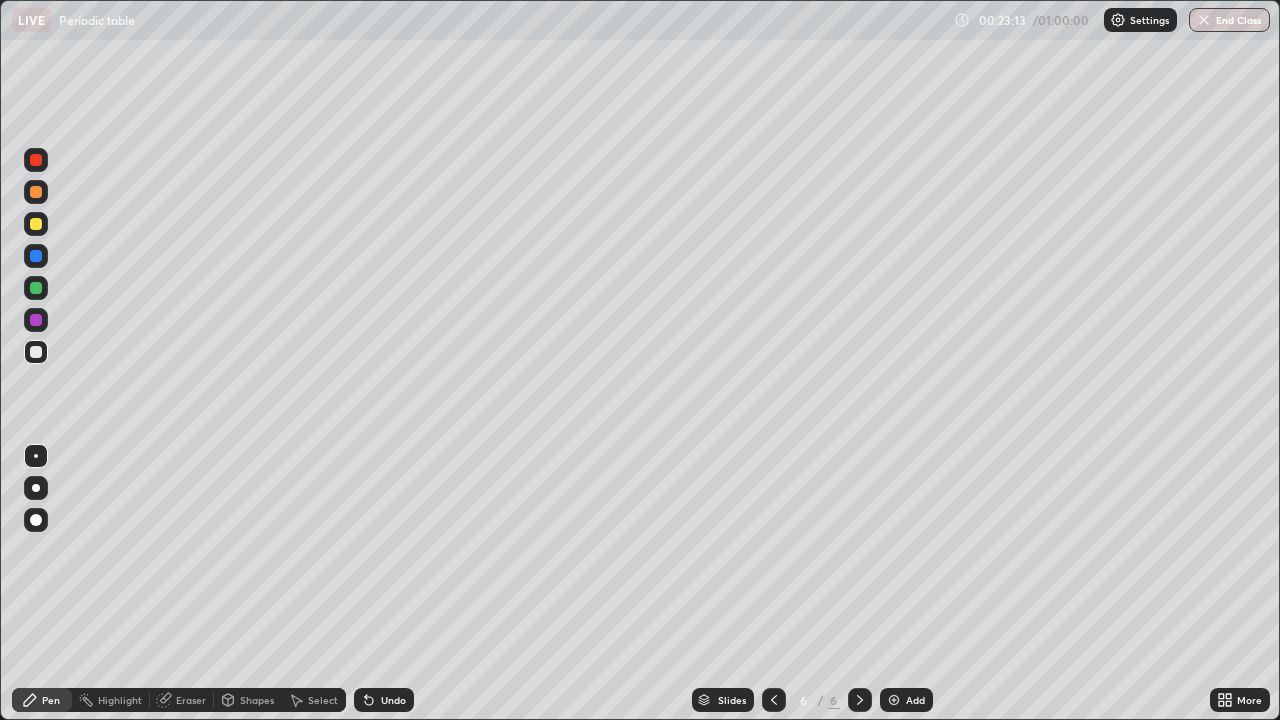 click at bounding box center [894, 700] 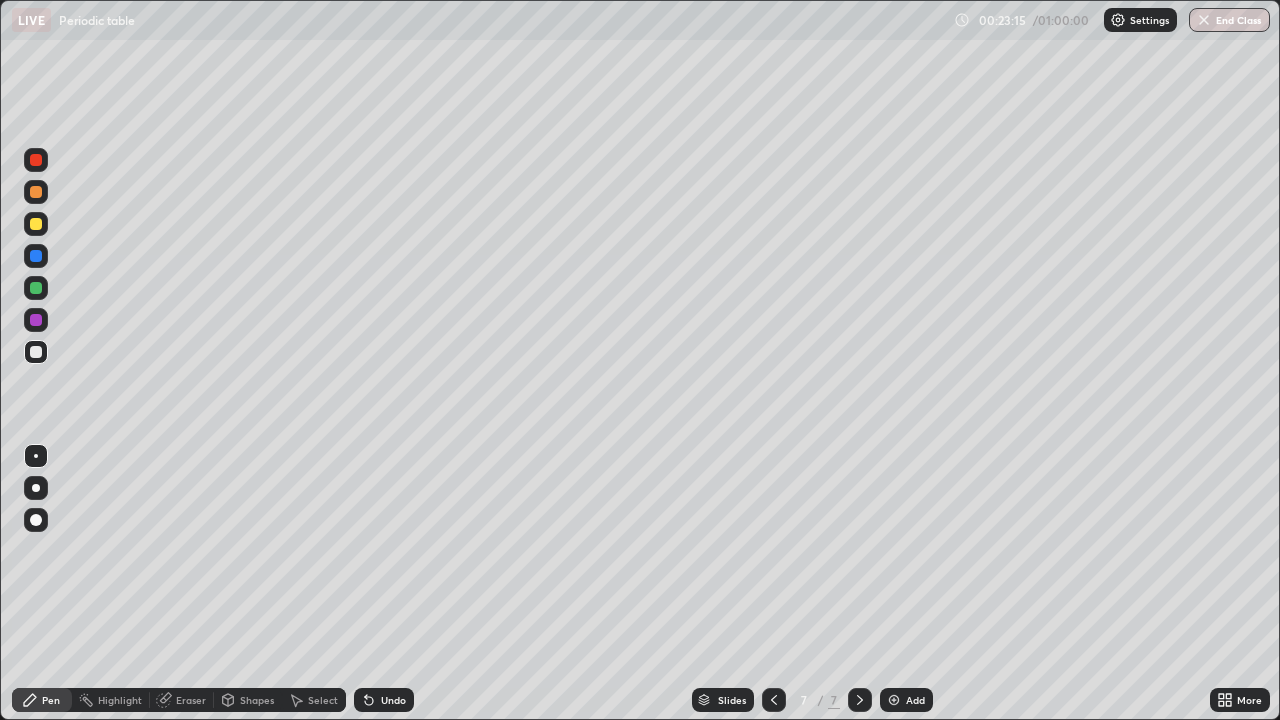 click at bounding box center [36, 224] 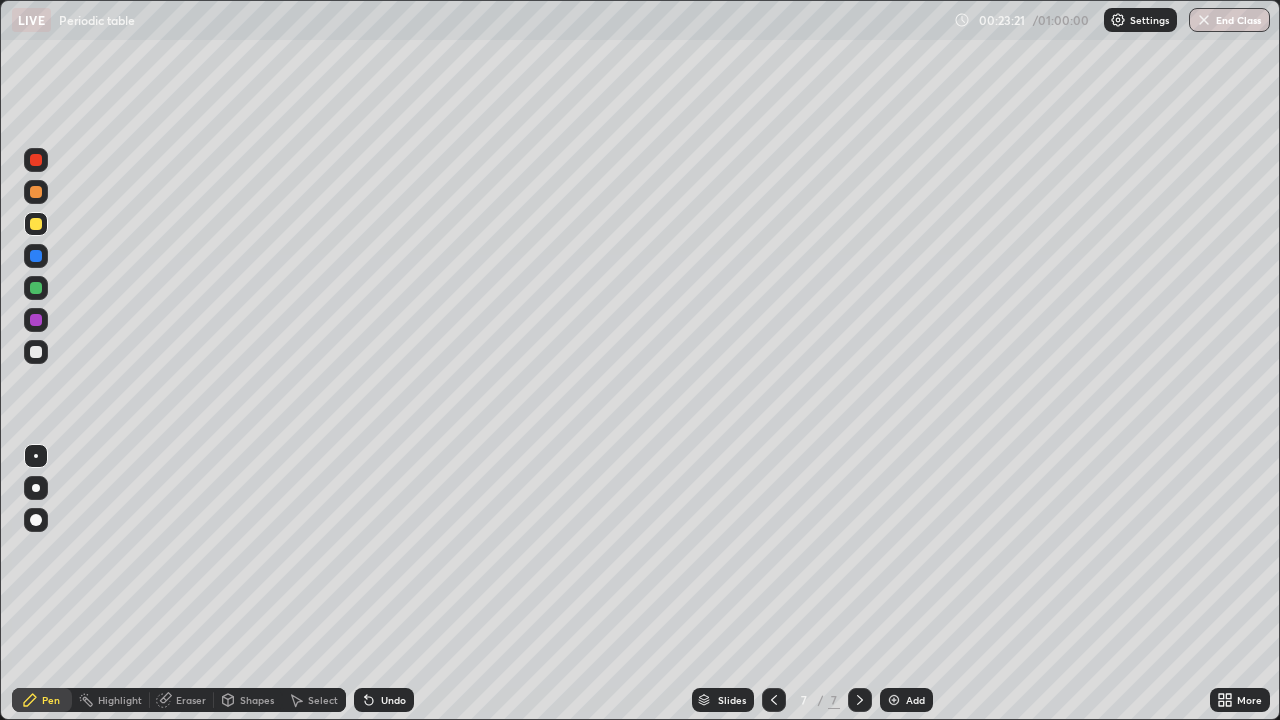 click at bounding box center (36, 352) 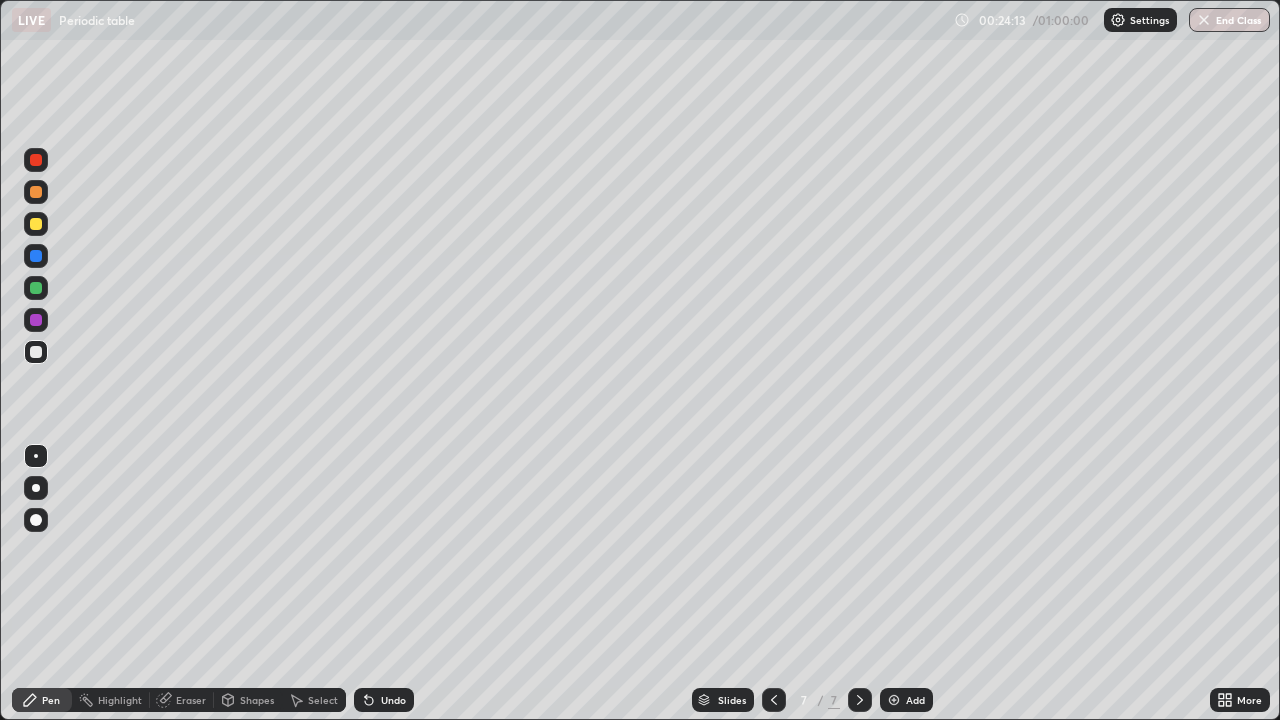 click at bounding box center [894, 700] 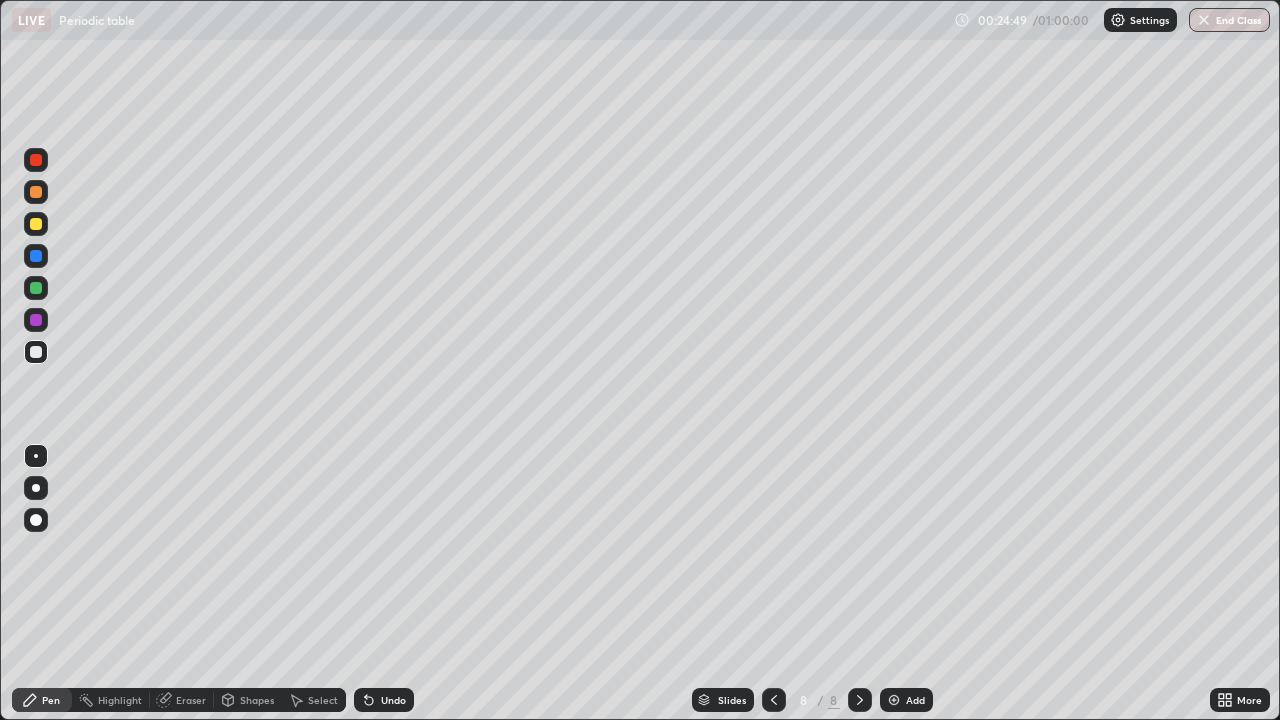 click at bounding box center [36, 288] 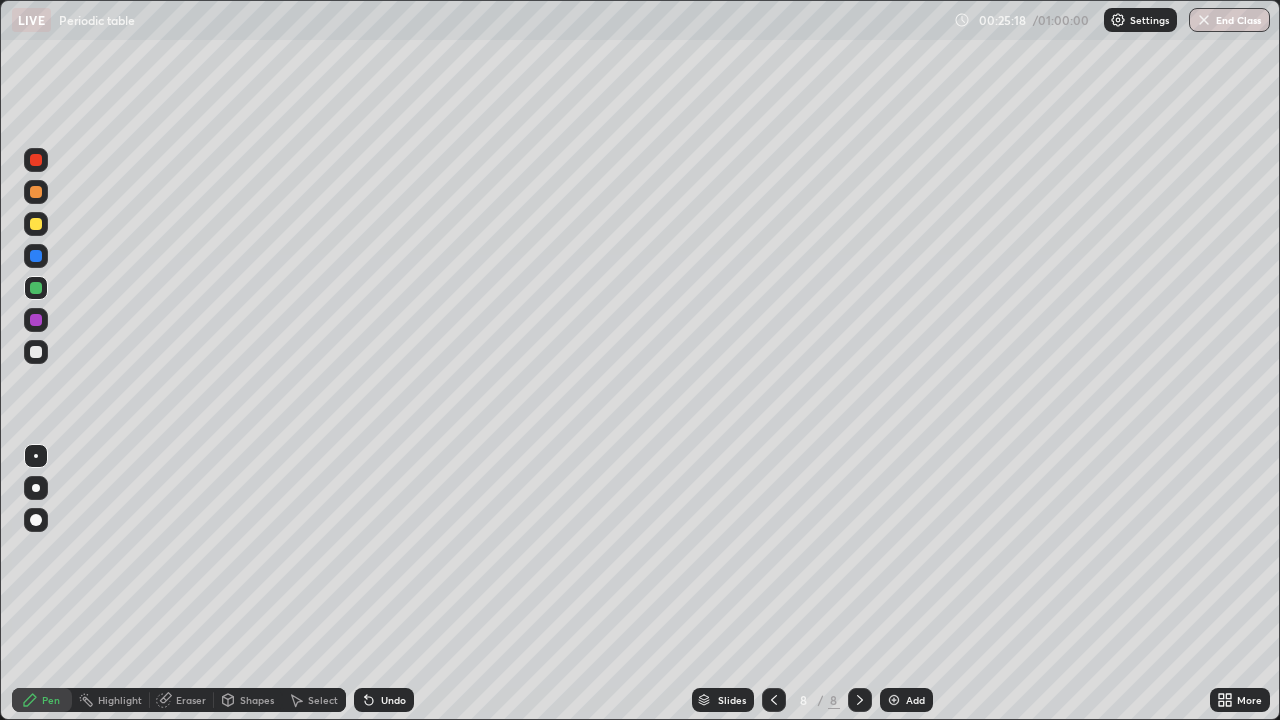 click at bounding box center [36, 224] 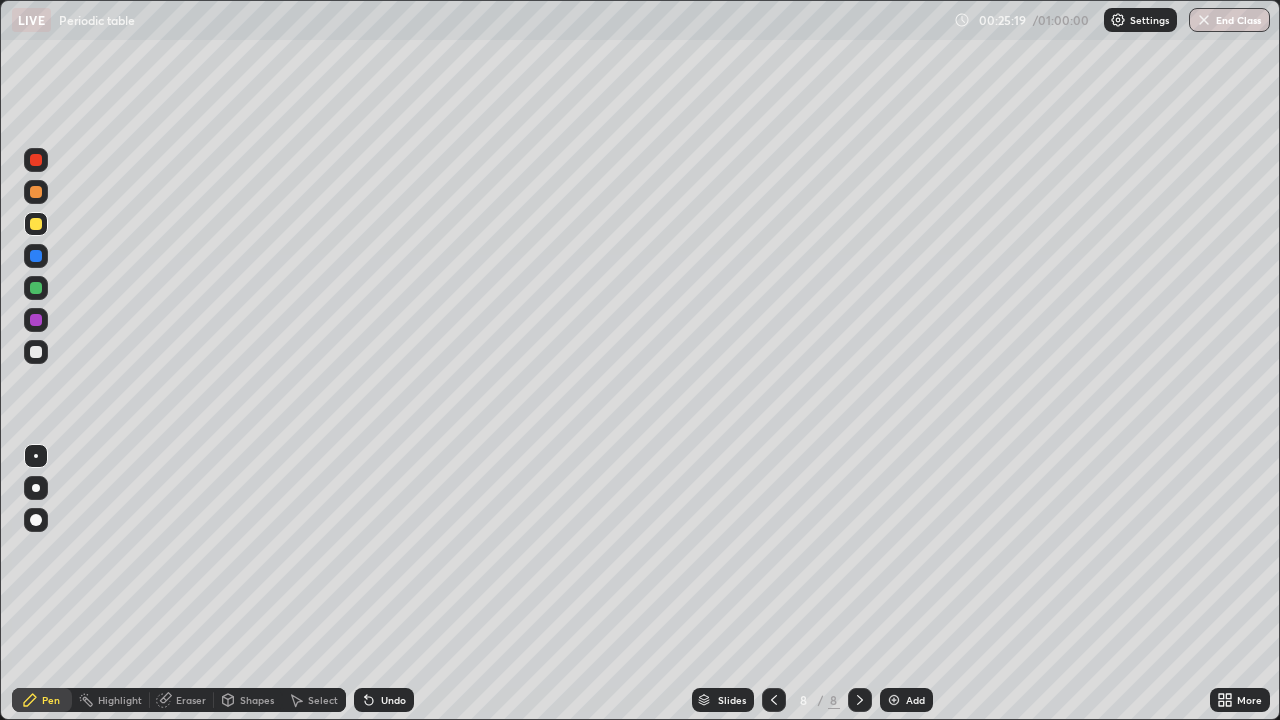 click at bounding box center [36, 224] 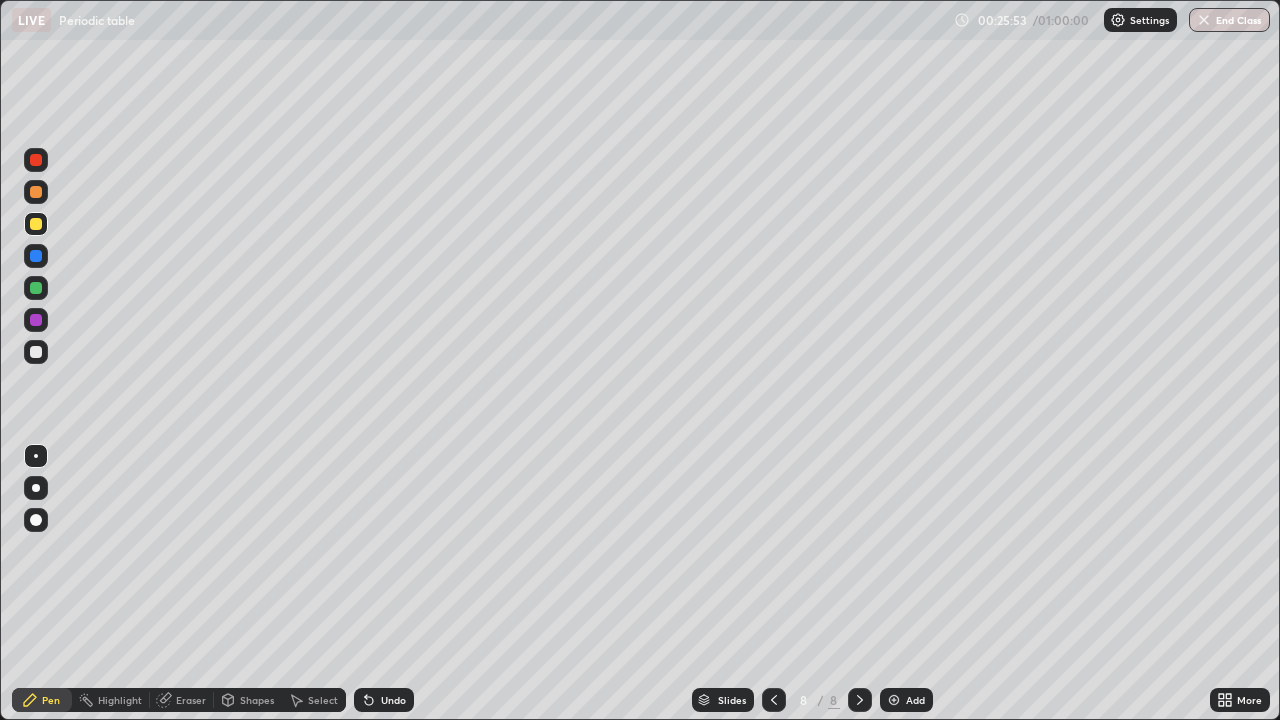 click at bounding box center (894, 700) 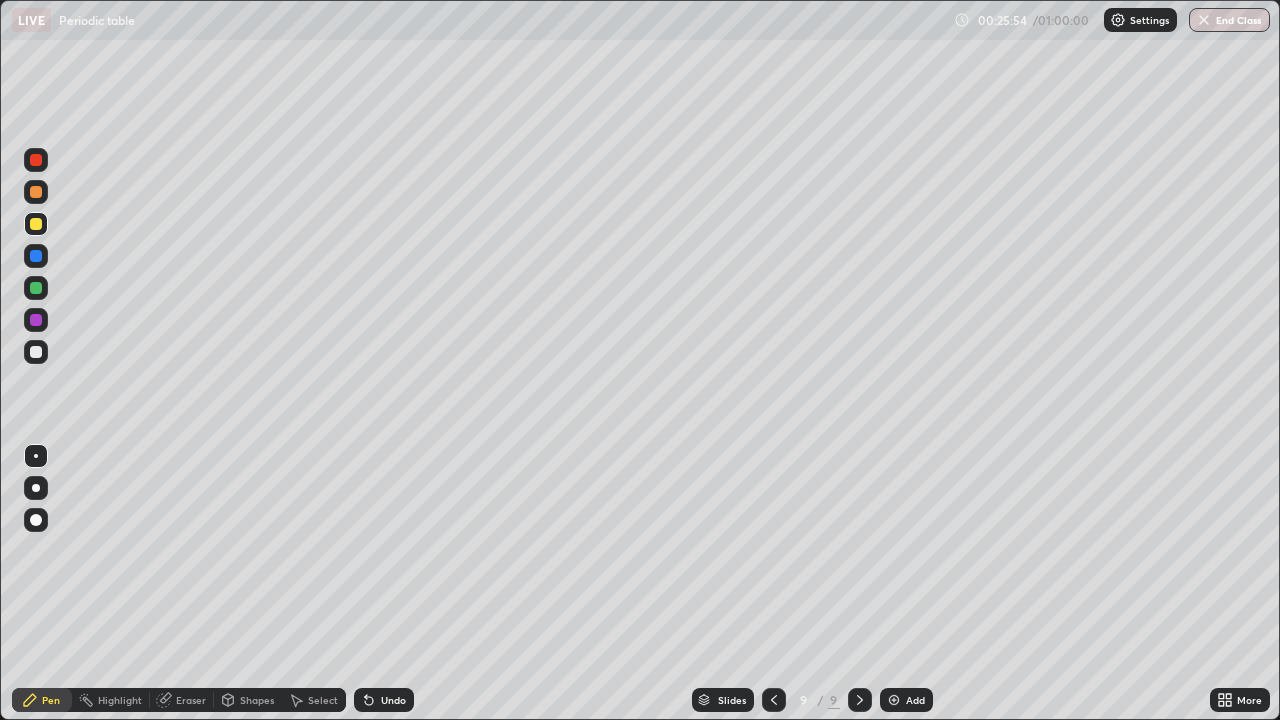 click at bounding box center (36, 288) 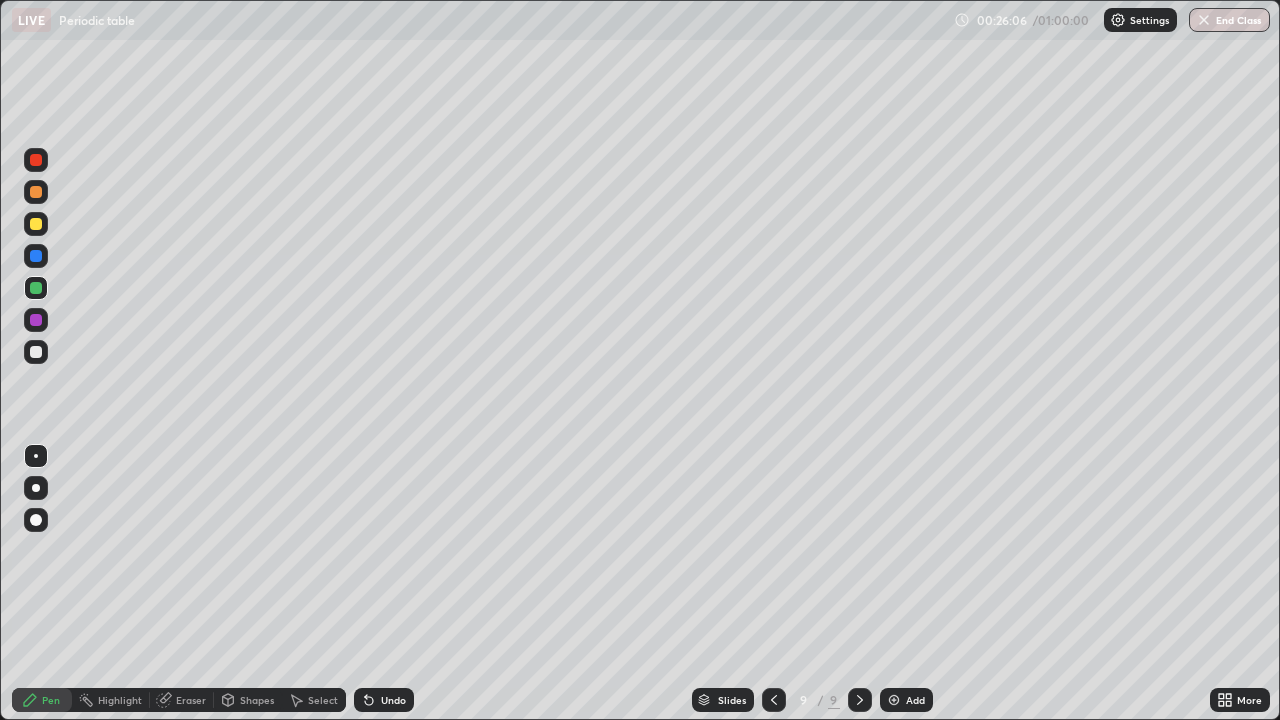 click at bounding box center (36, 352) 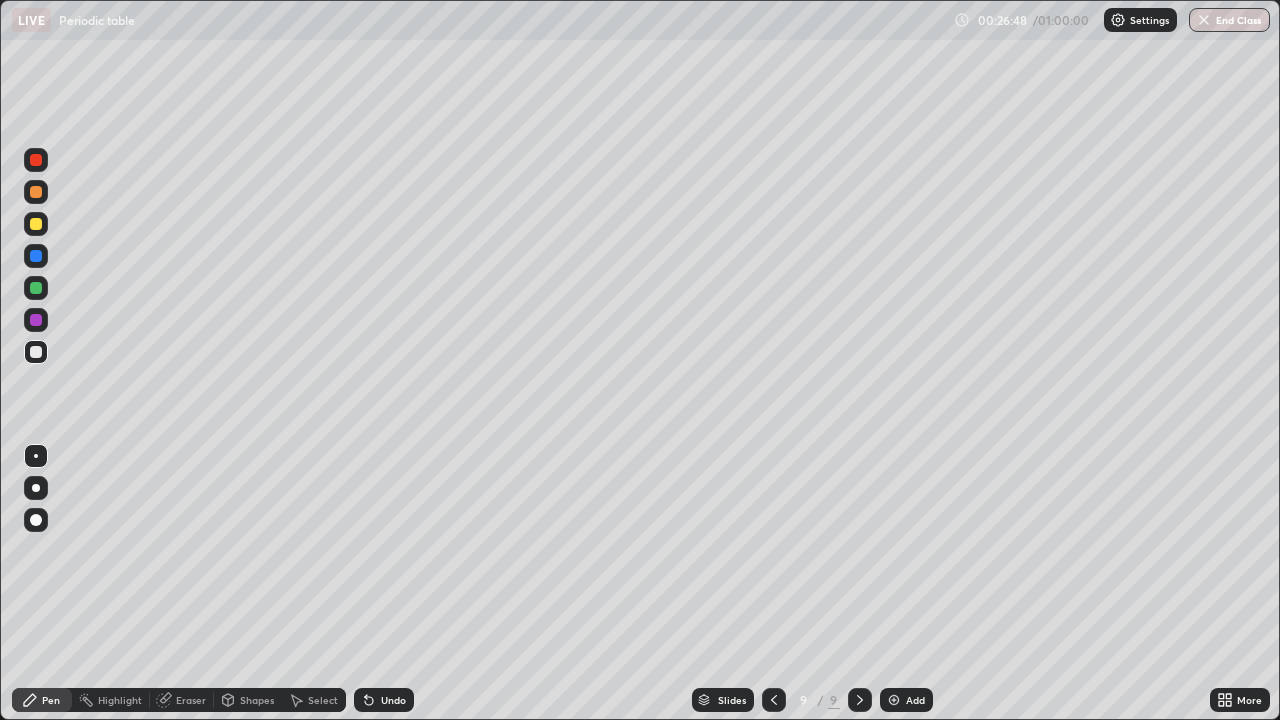 click at bounding box center [36, 224] 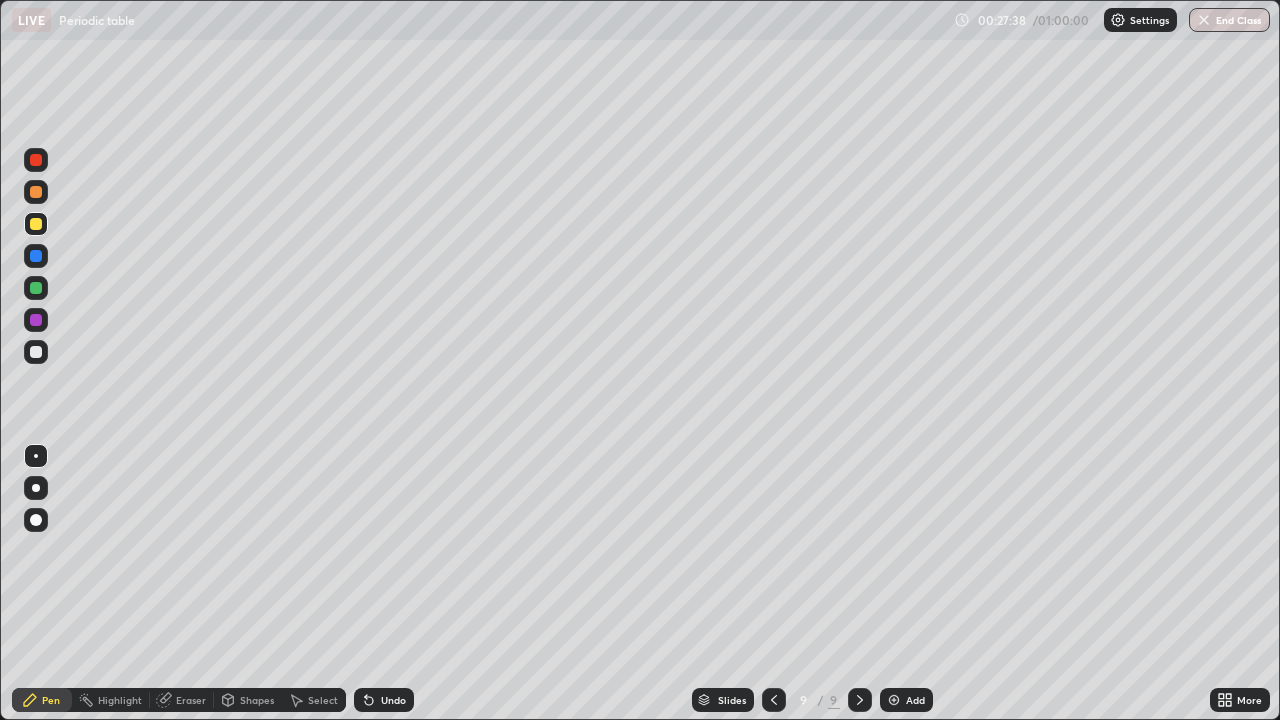 click at bounding box center (36, 288) 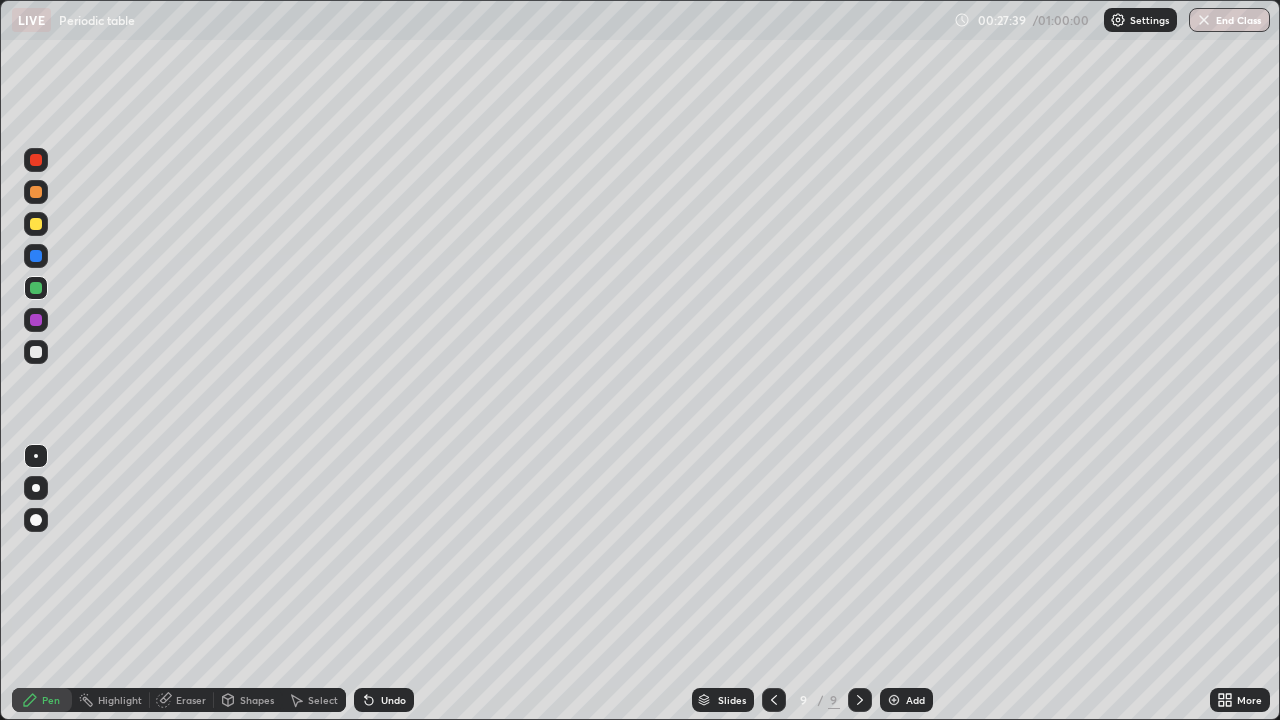 click at bounding box center [36, 288] 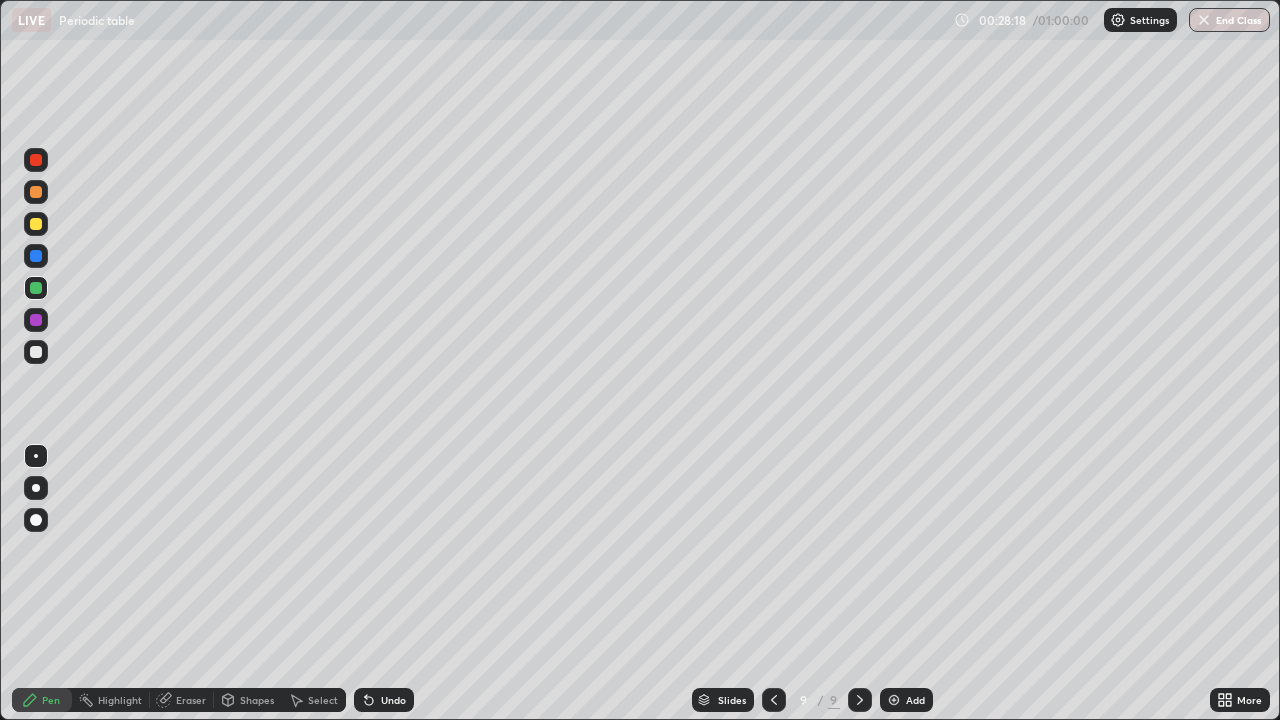 click at bounding box center (36, 320) 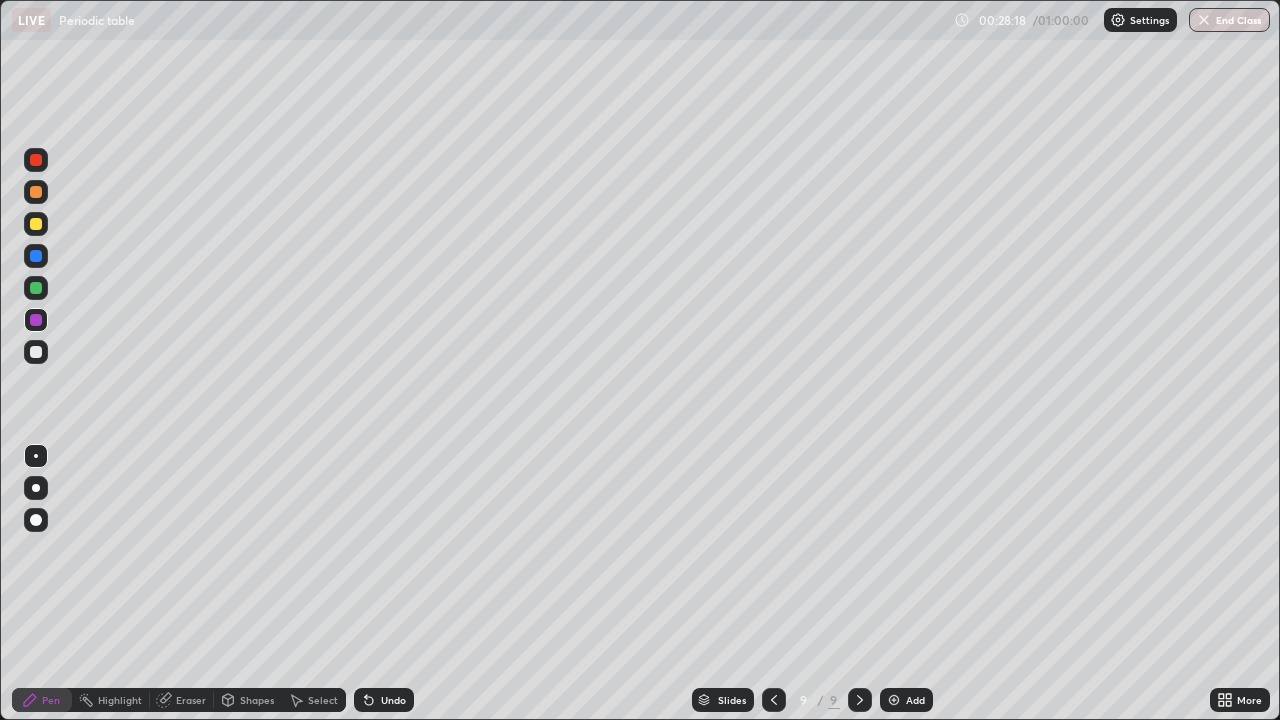 click at bounding box center (36, 320) 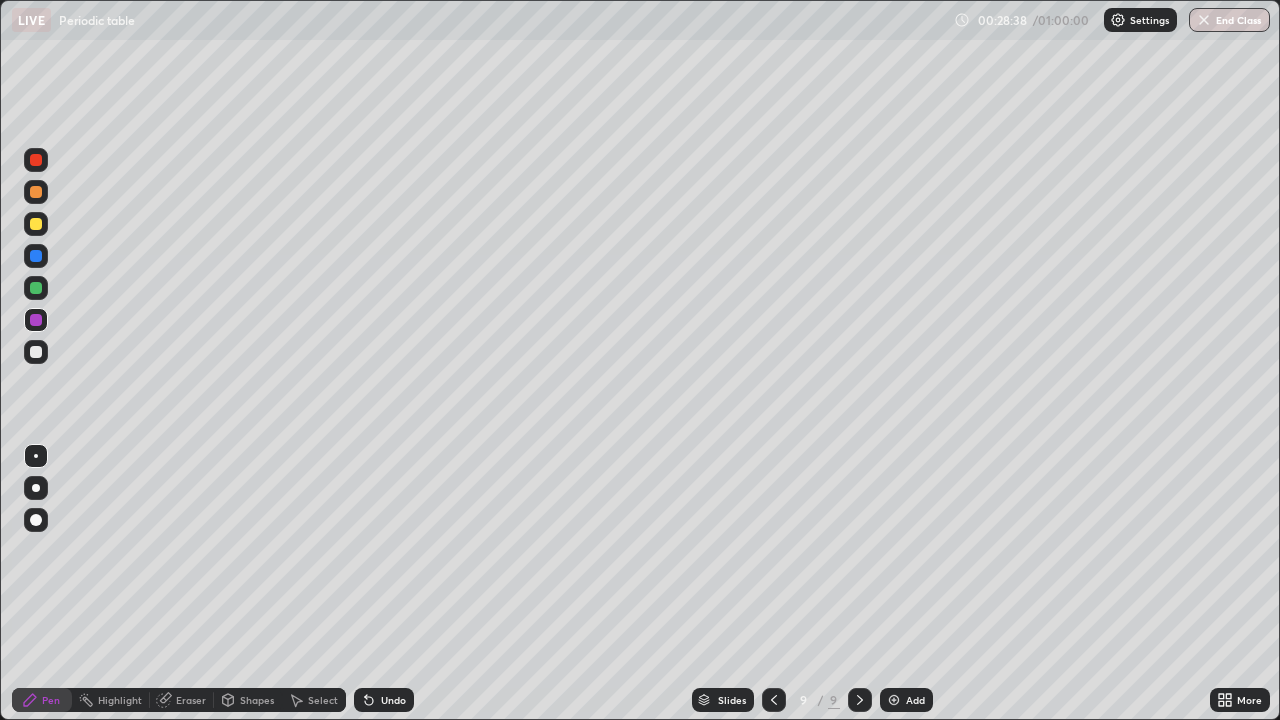 click 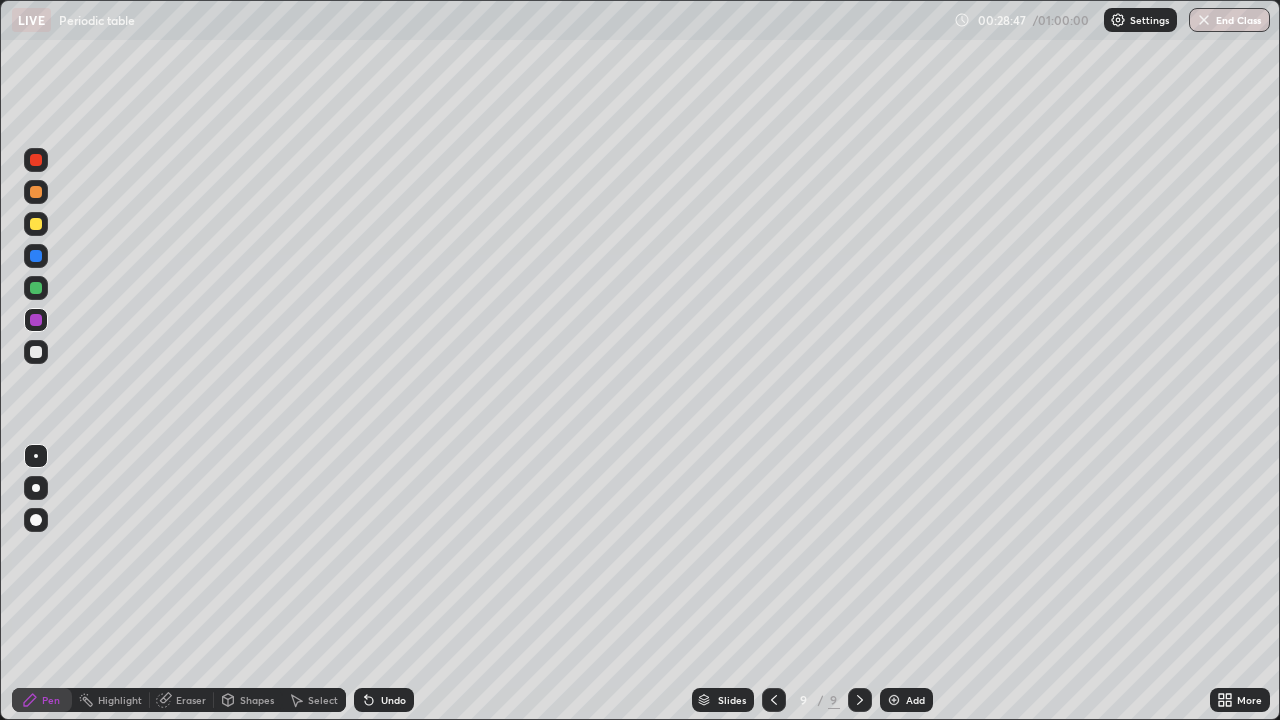 click at bounding box center [36, 288] 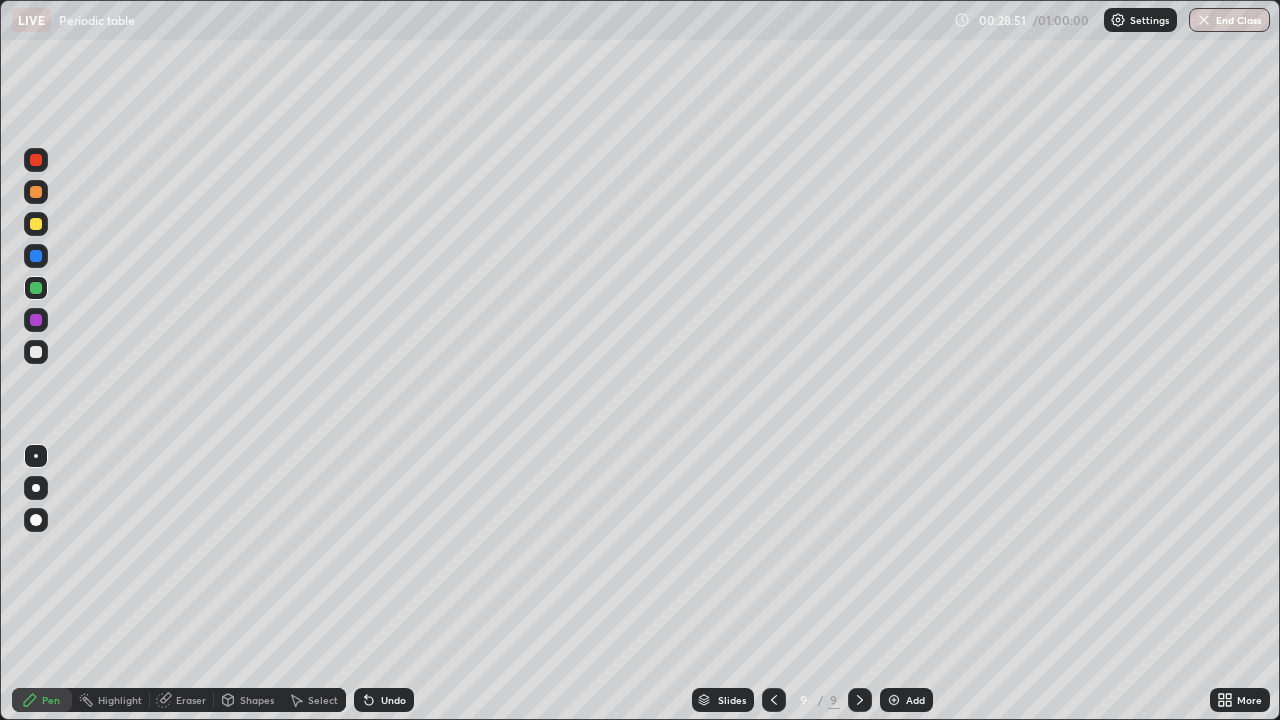 click at bounding box center (36, 352) 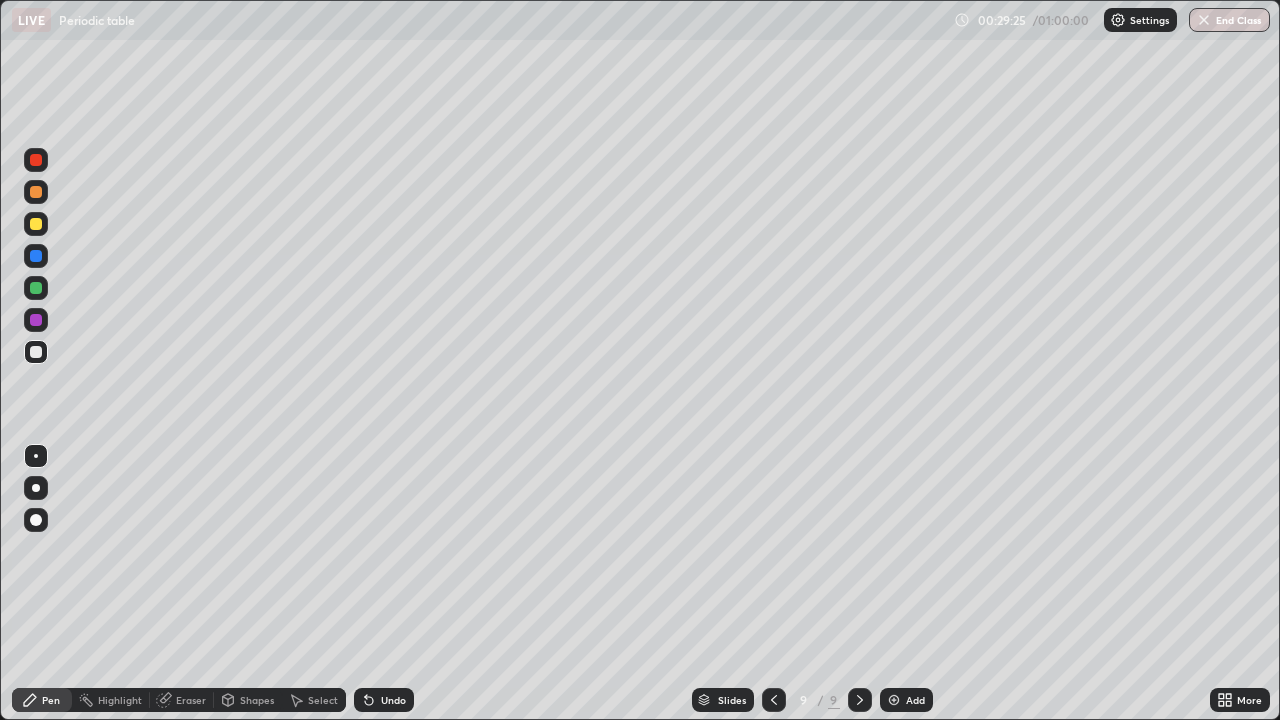 click at bounding box center [36, 192] 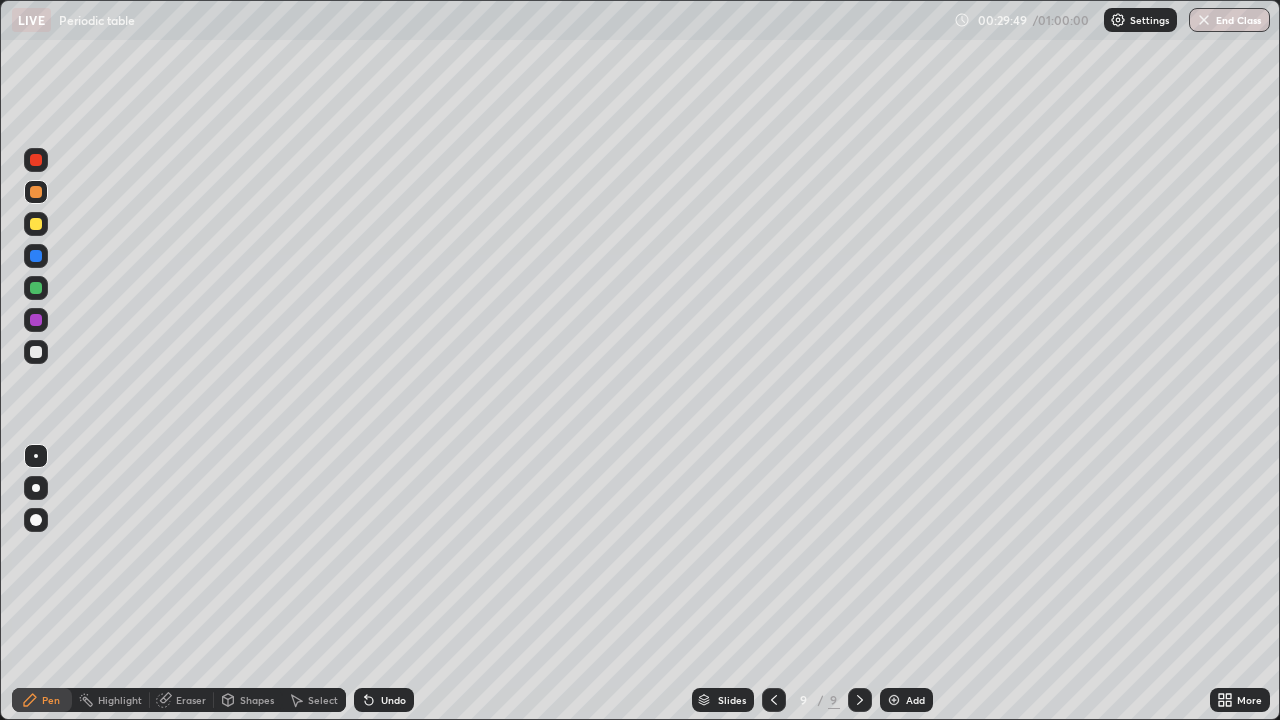 click at bounding box center (36, 352) 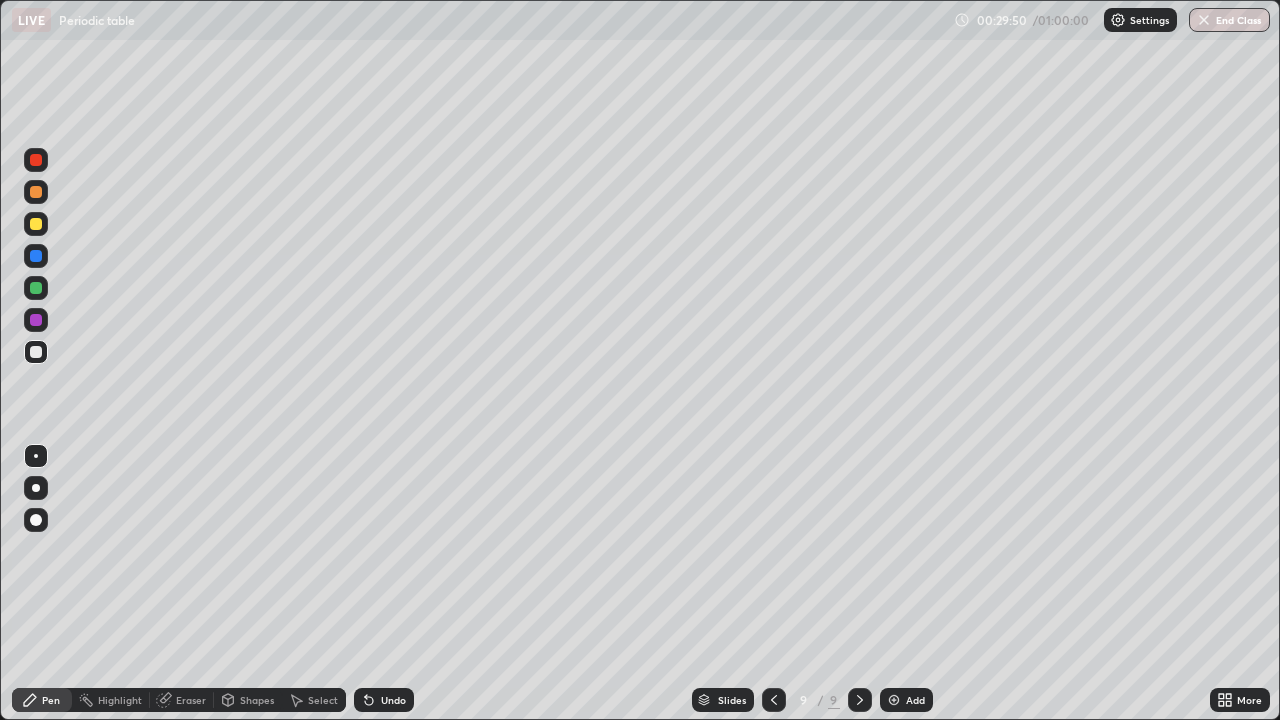click at bounding box center [36, 352] 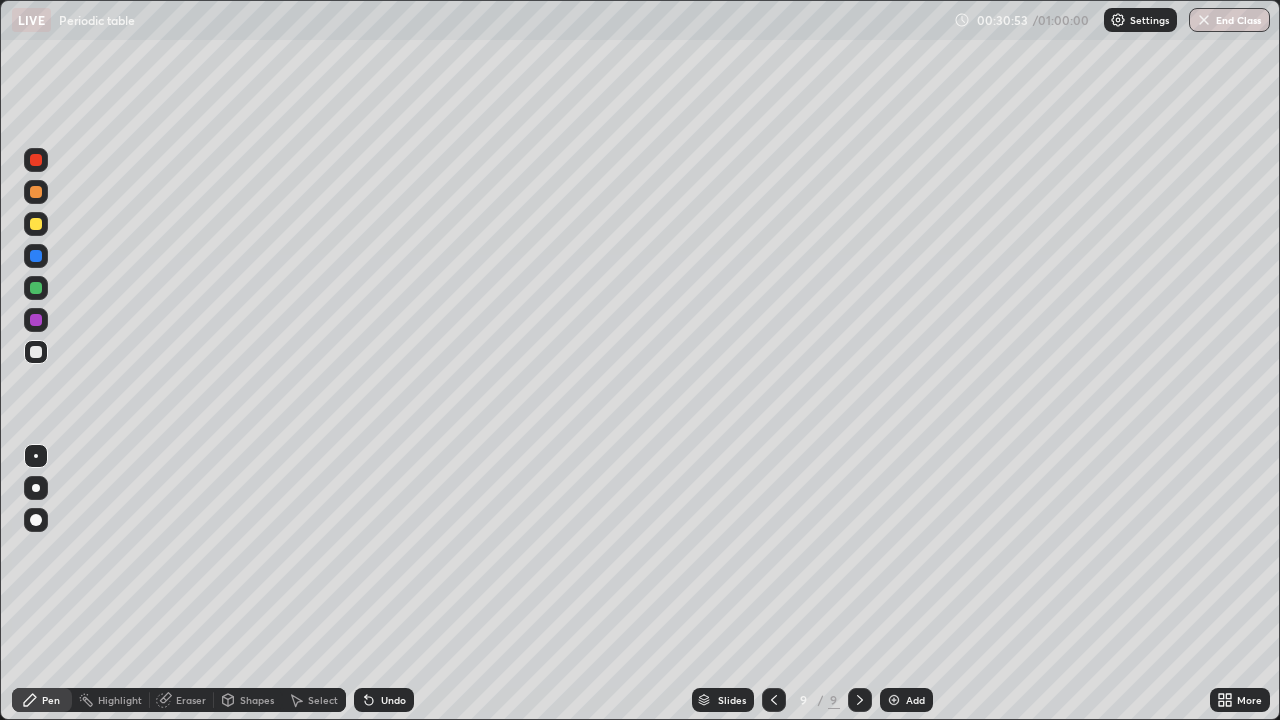 click at bounding box center (36, 160) 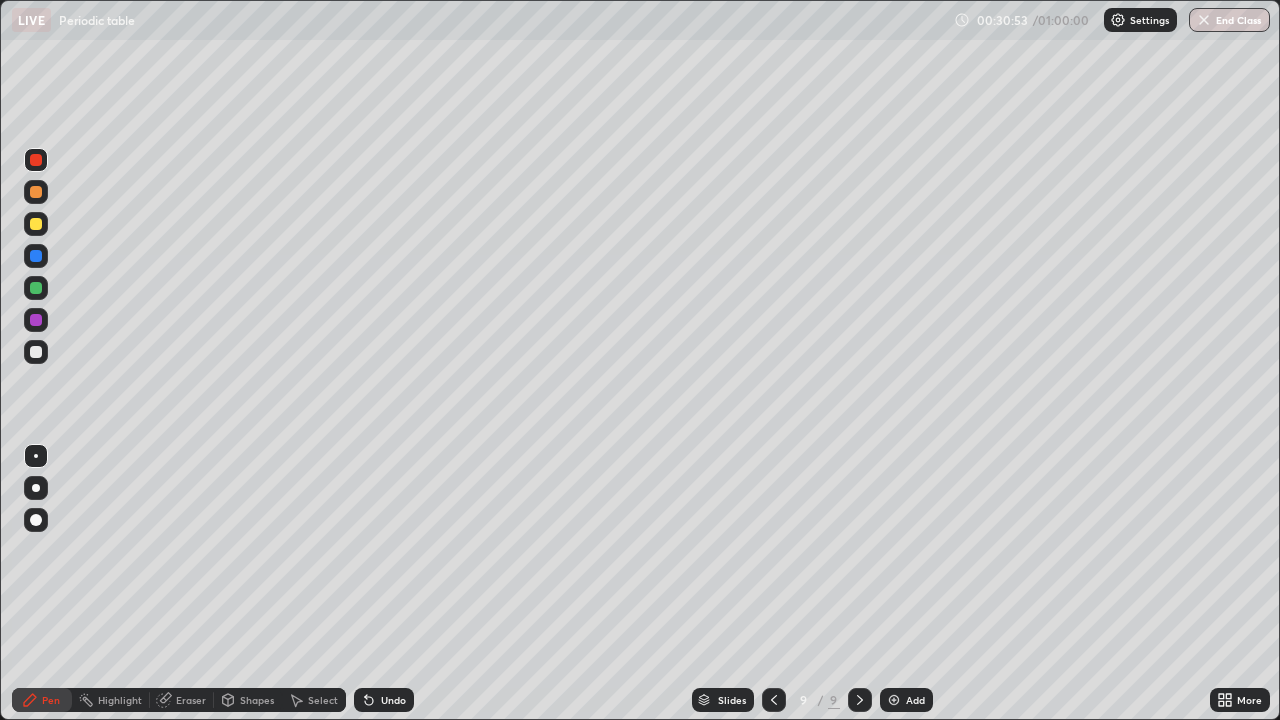 click at bounding box center (36, 160) 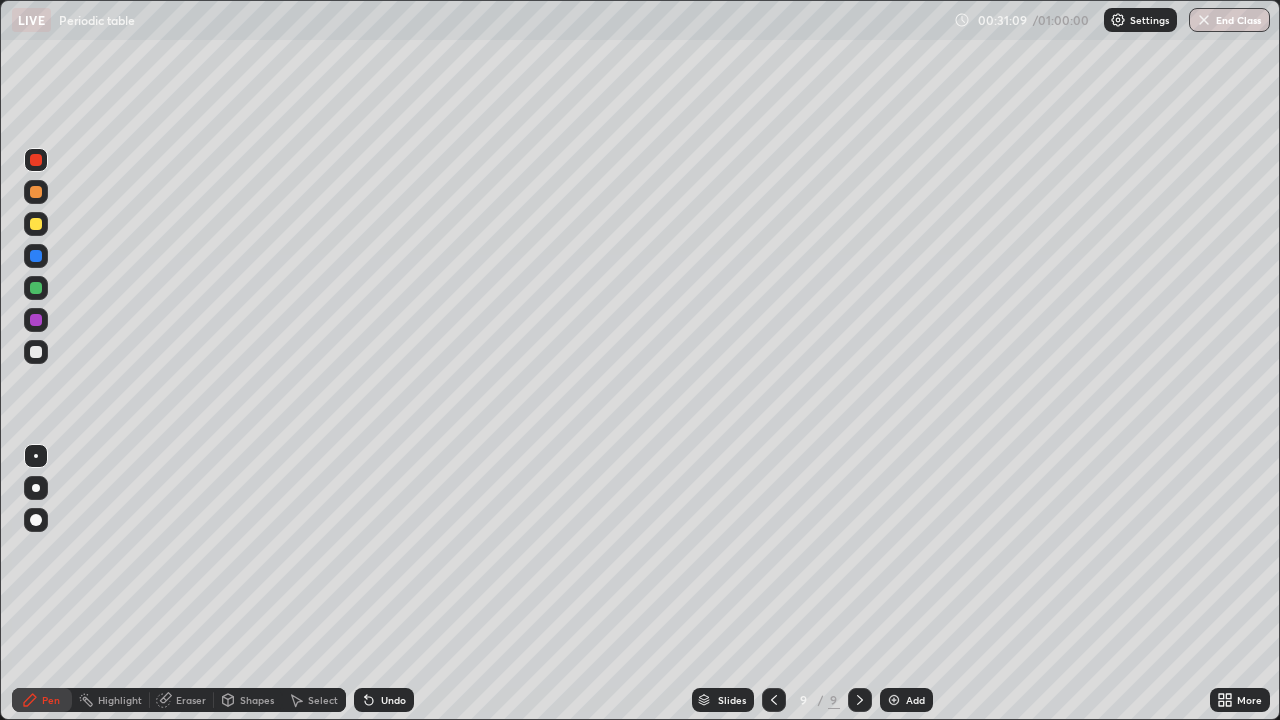 click at bounding box center (36, 224) 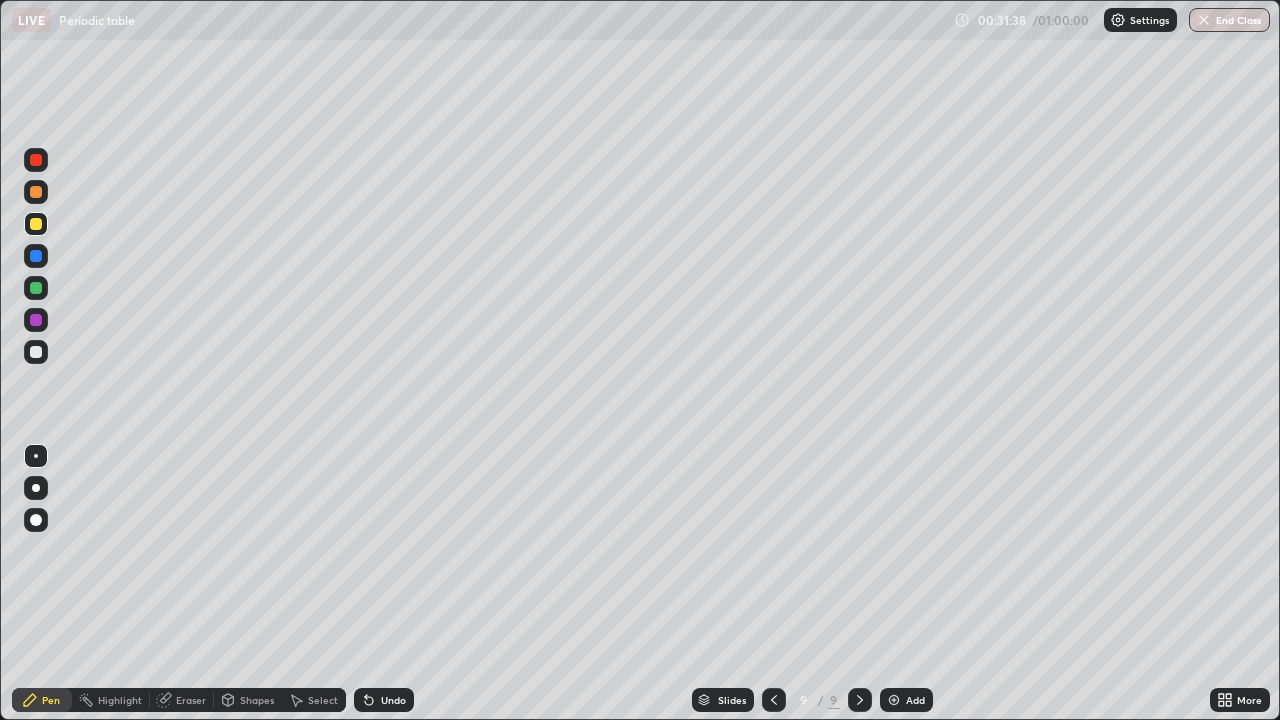 click at bounding box center (36, 288) 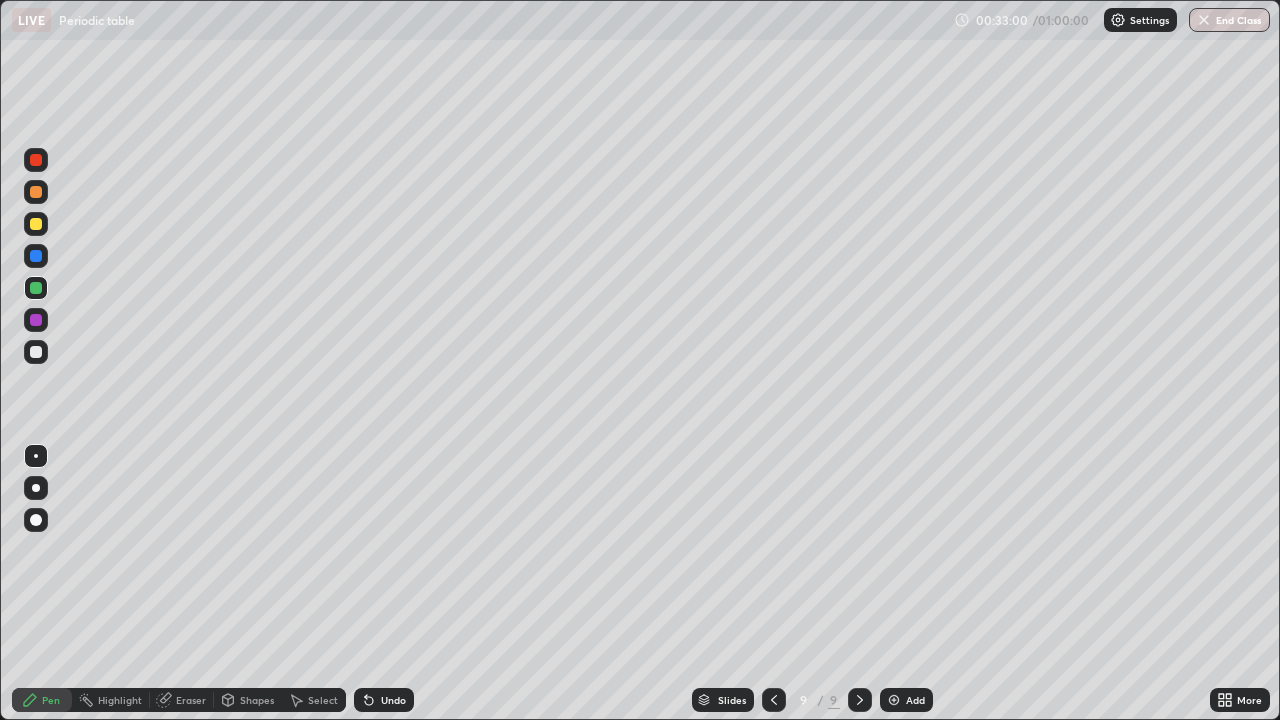click at bounding box center [36, 352] 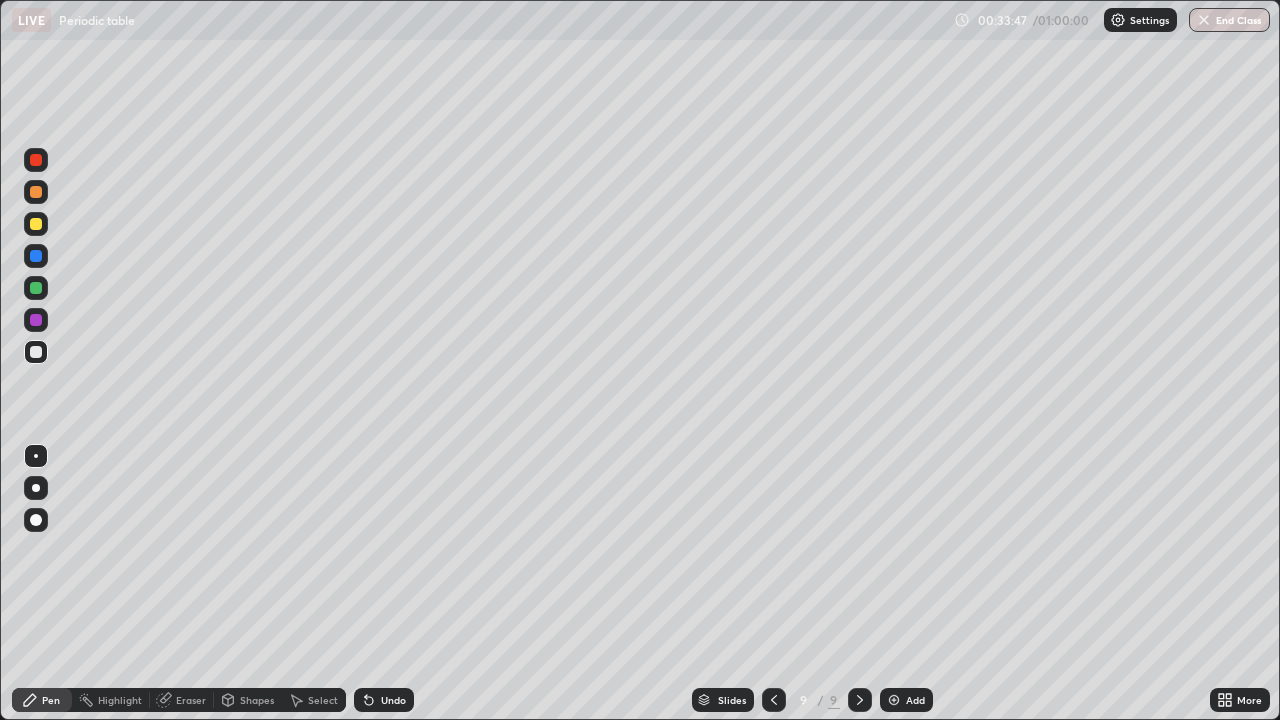 click at bounding box center [36, 288] 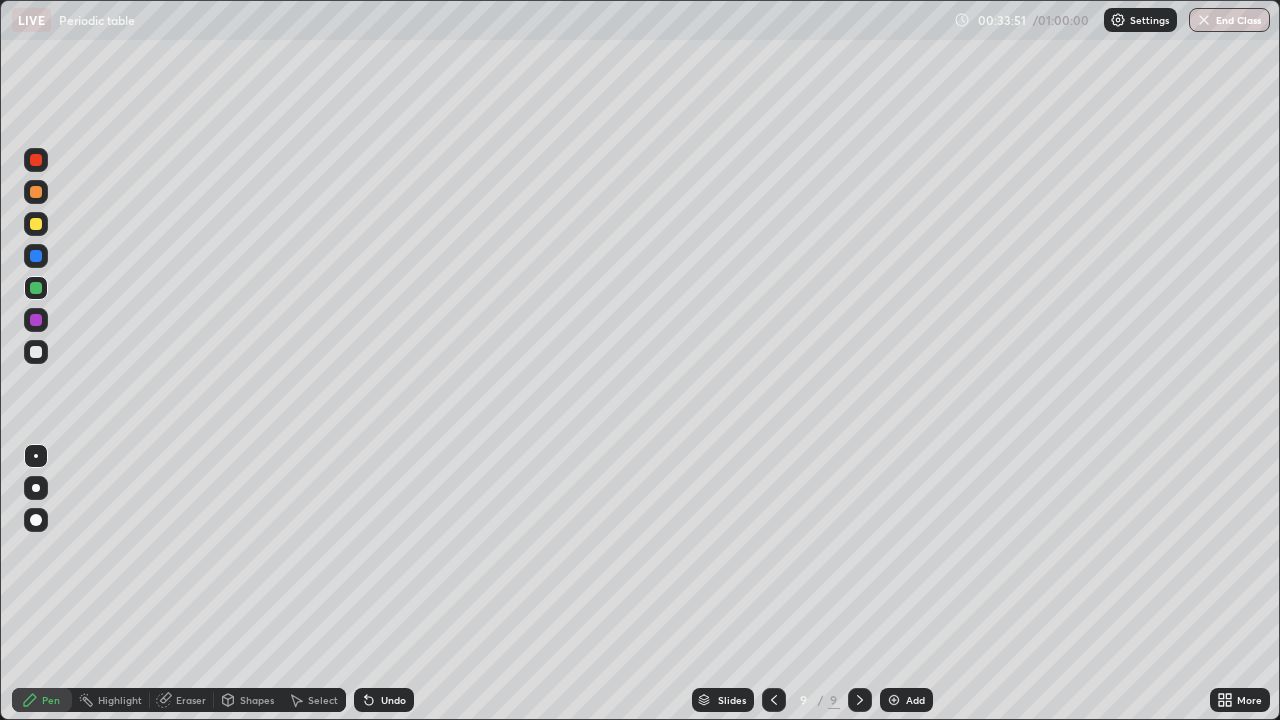 click at bounding box center (36, 192) 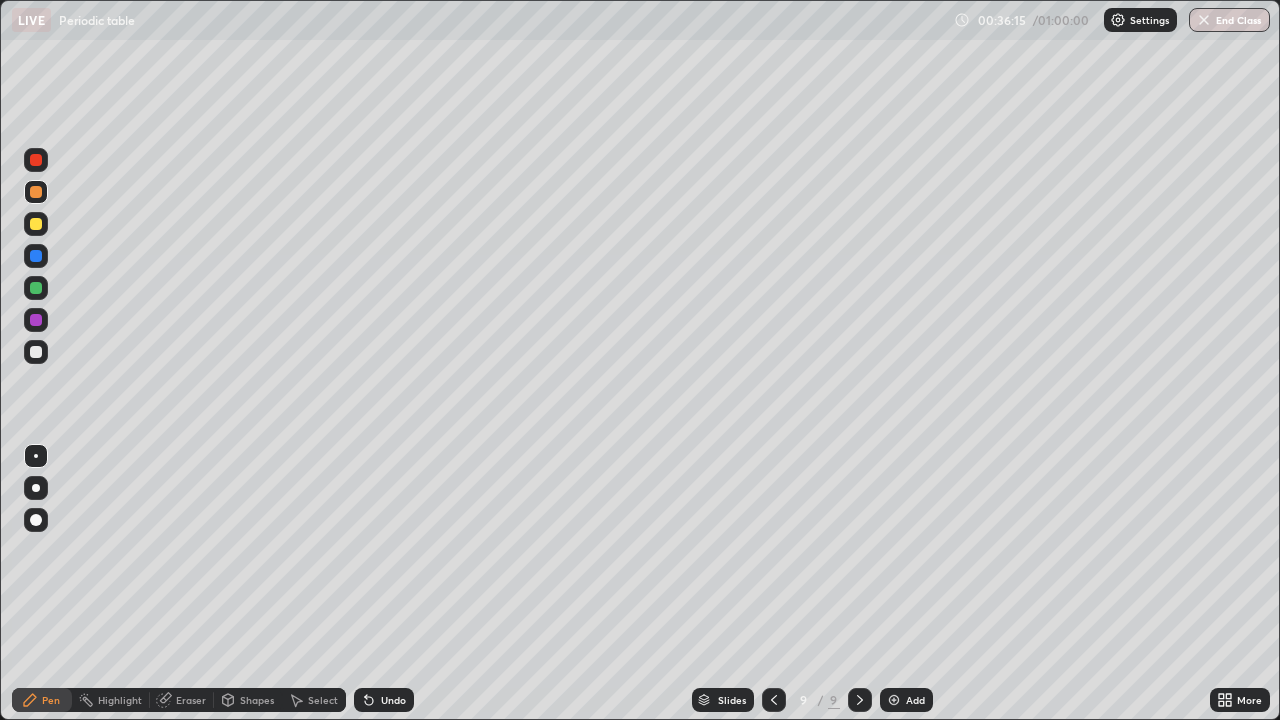 click at bounding box center [894, 700] 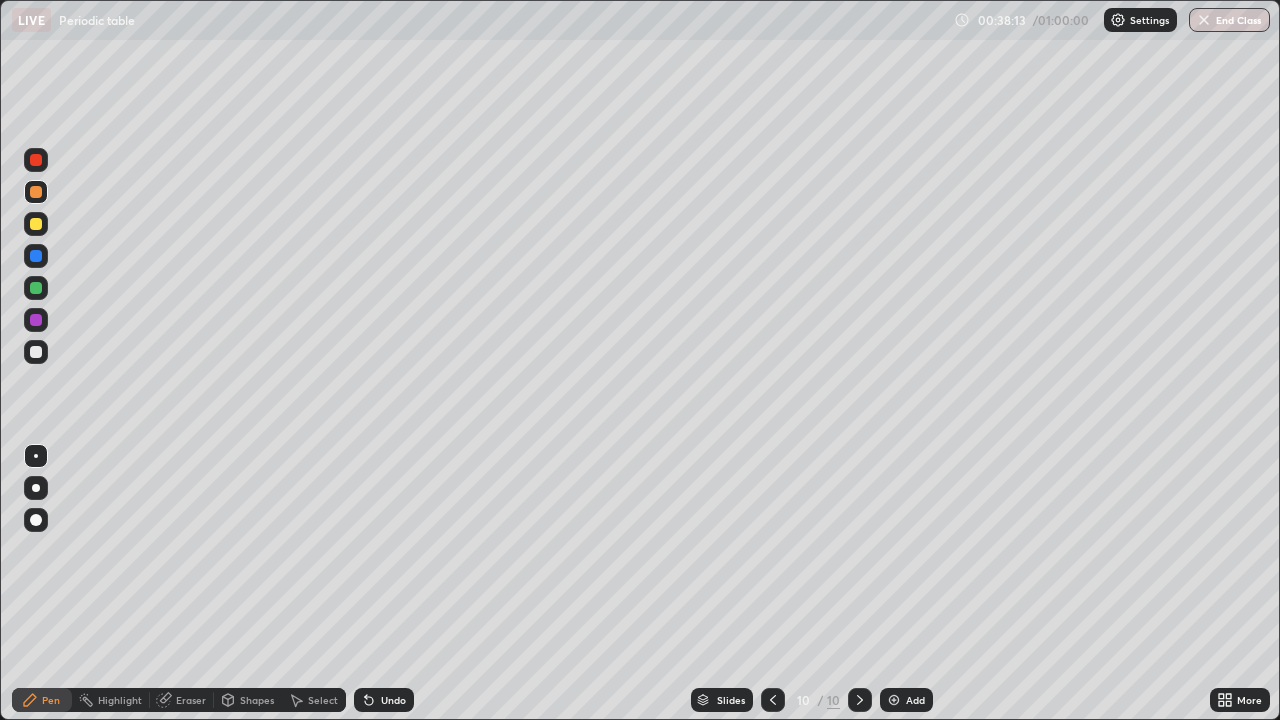 click at bounding box center (894, 700) 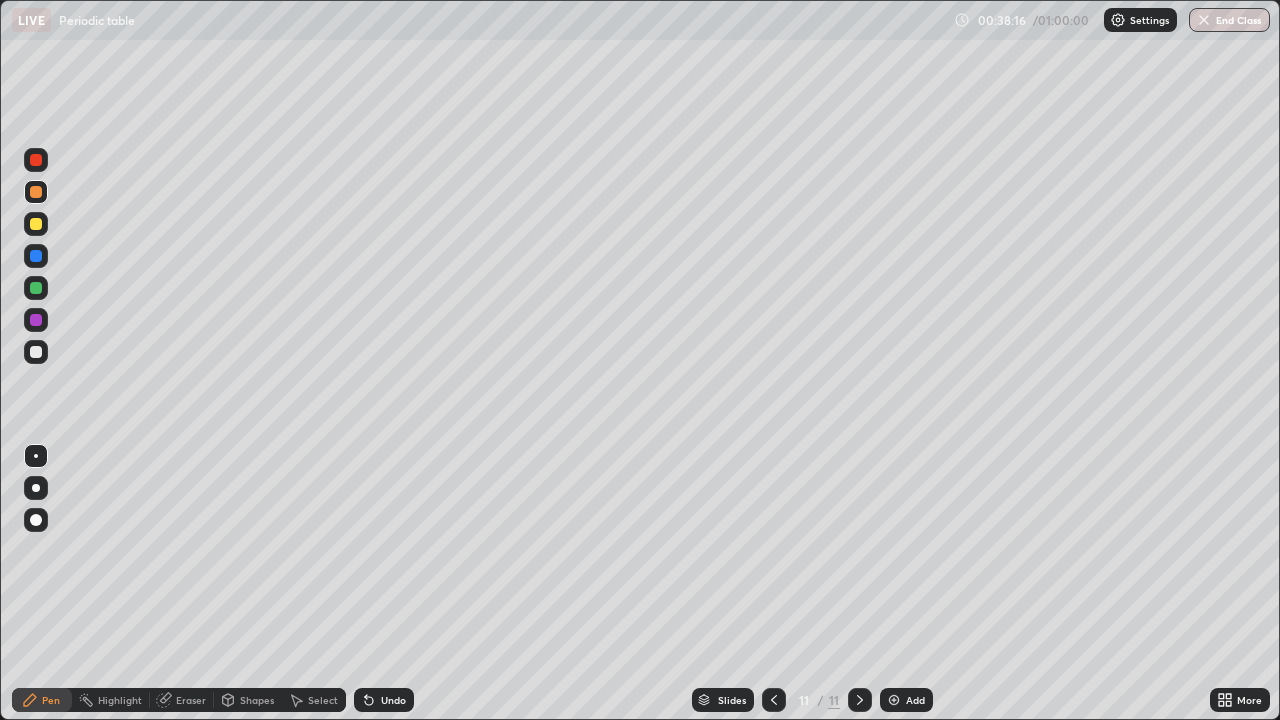 click 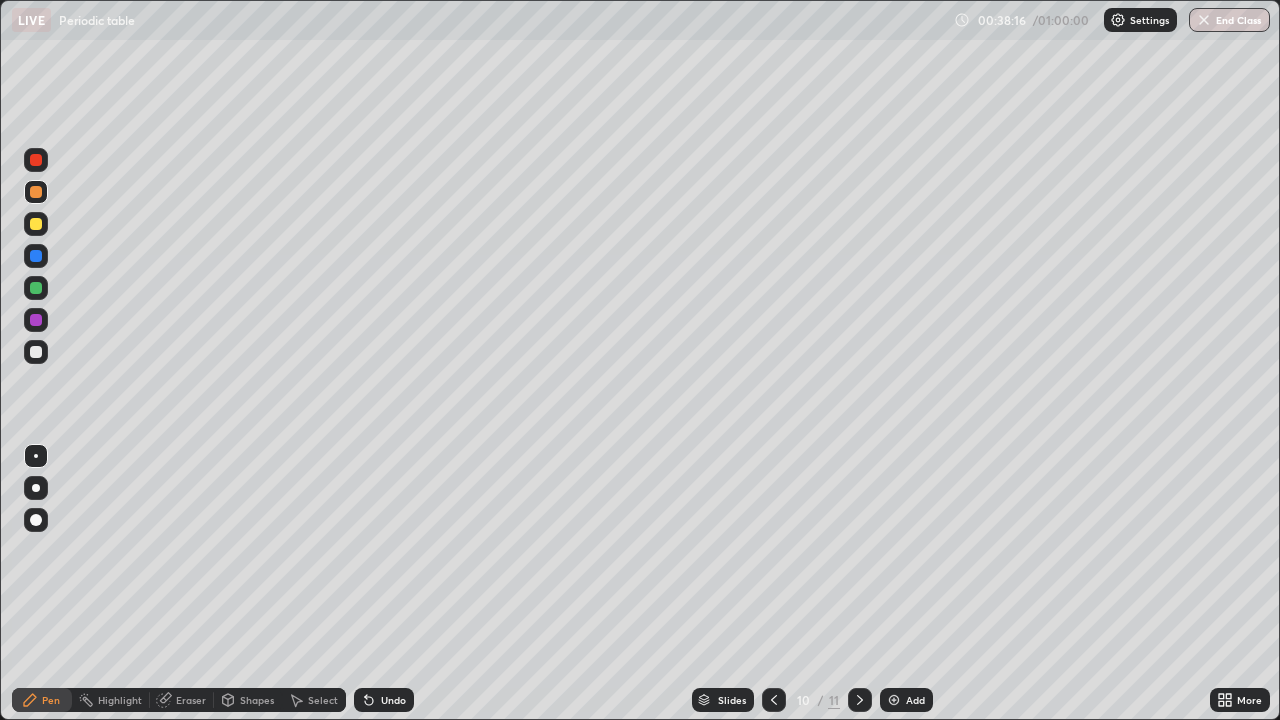 click 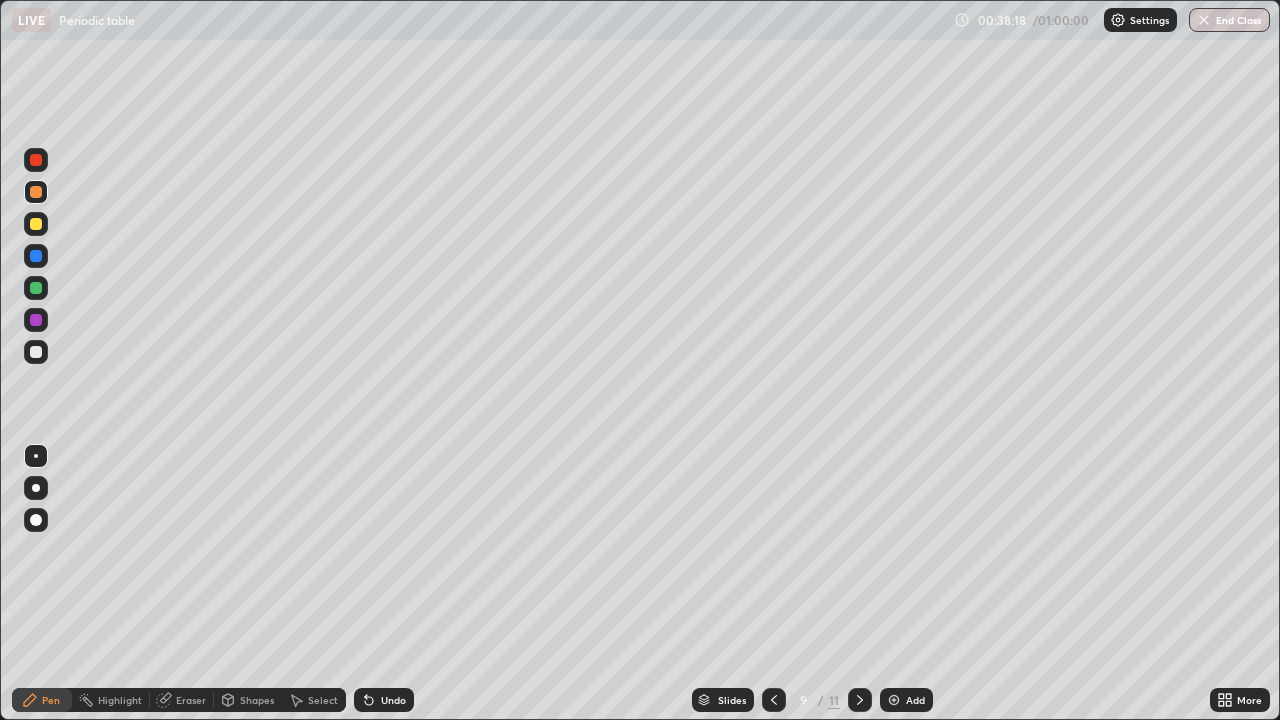 click 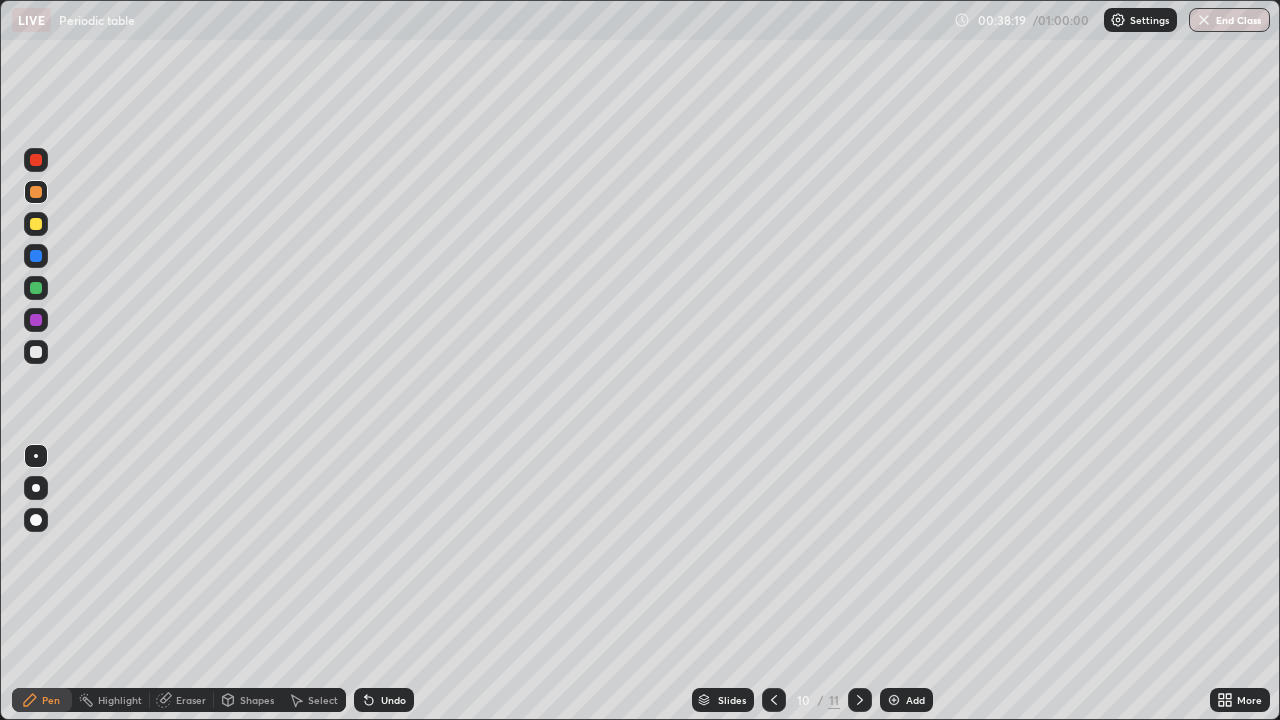 click 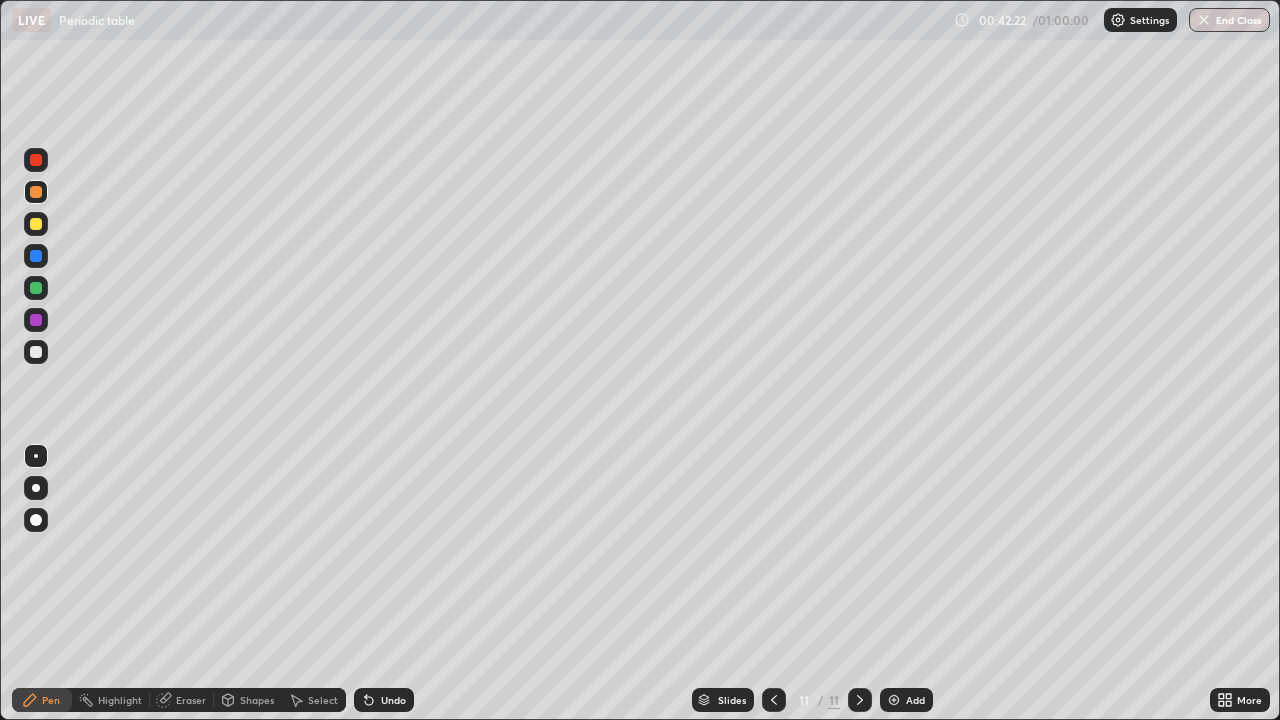 click 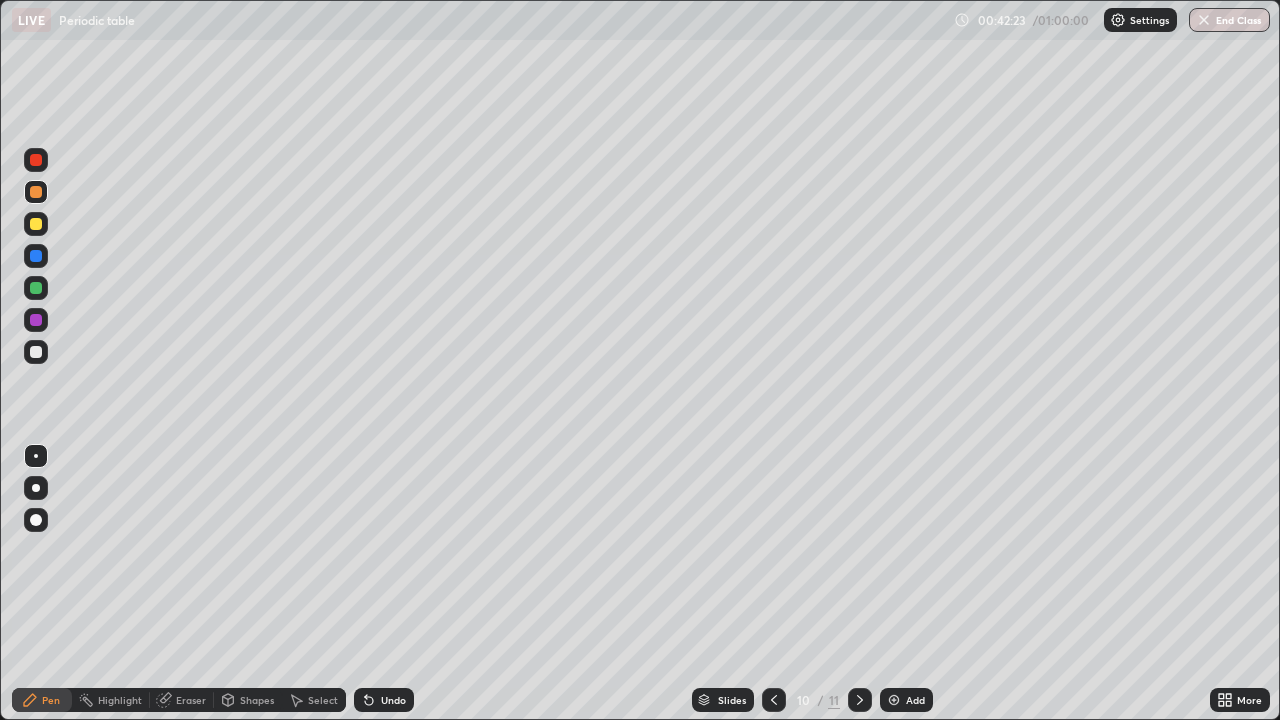 click 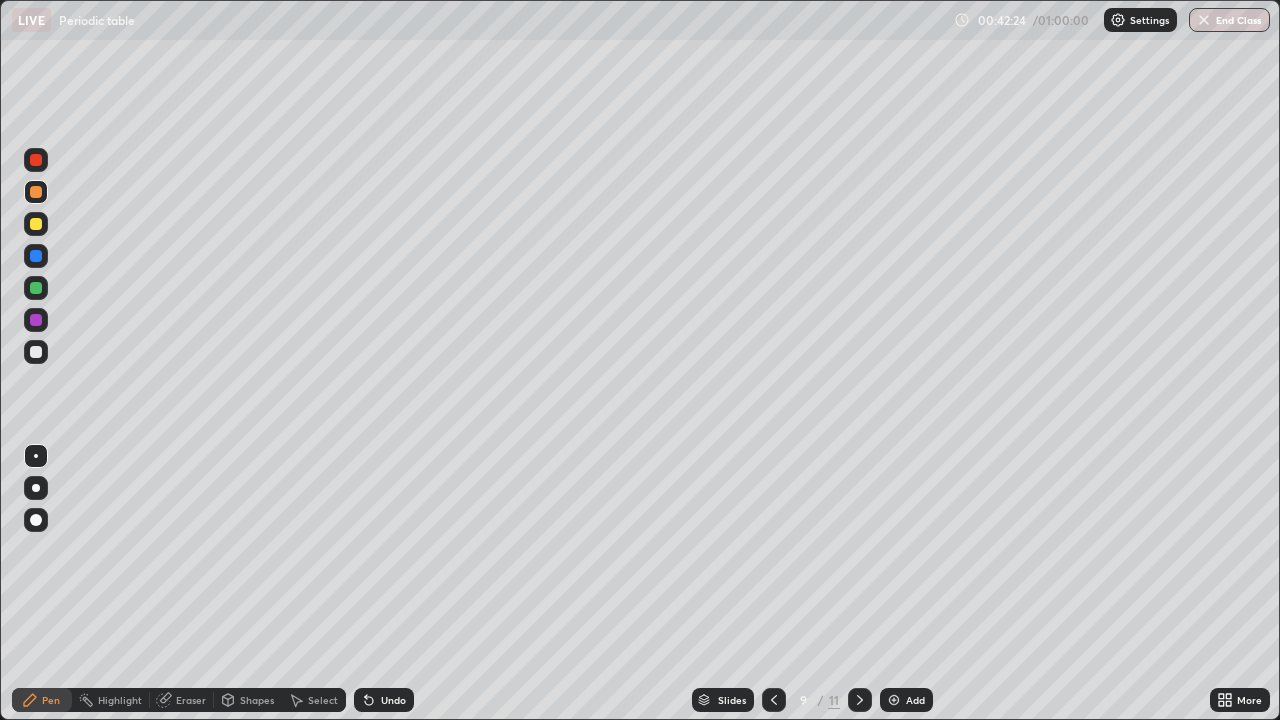 click 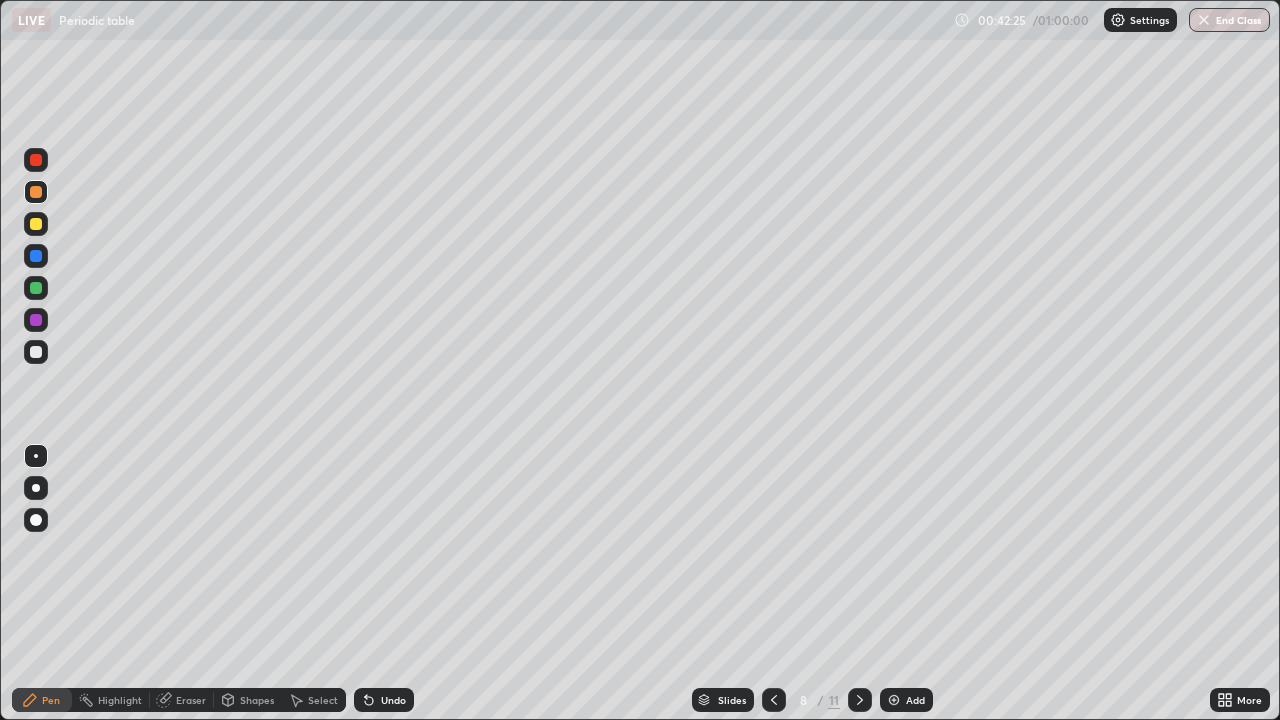 click 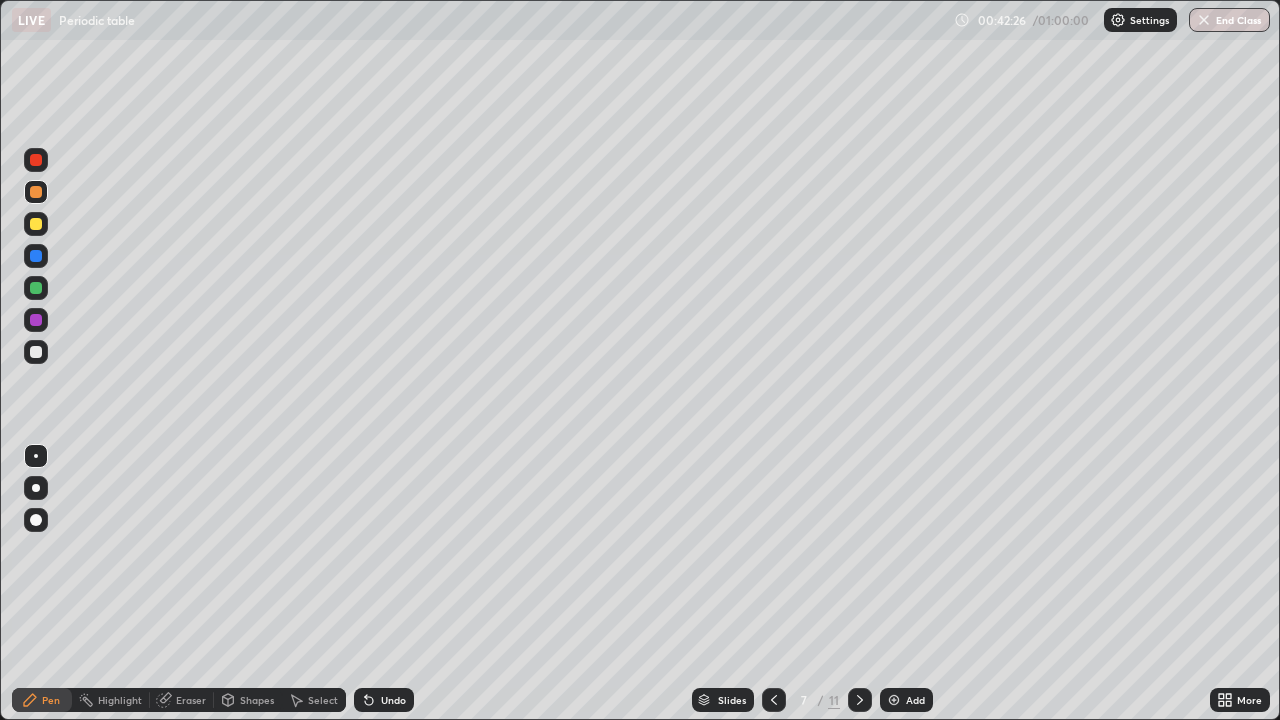 click 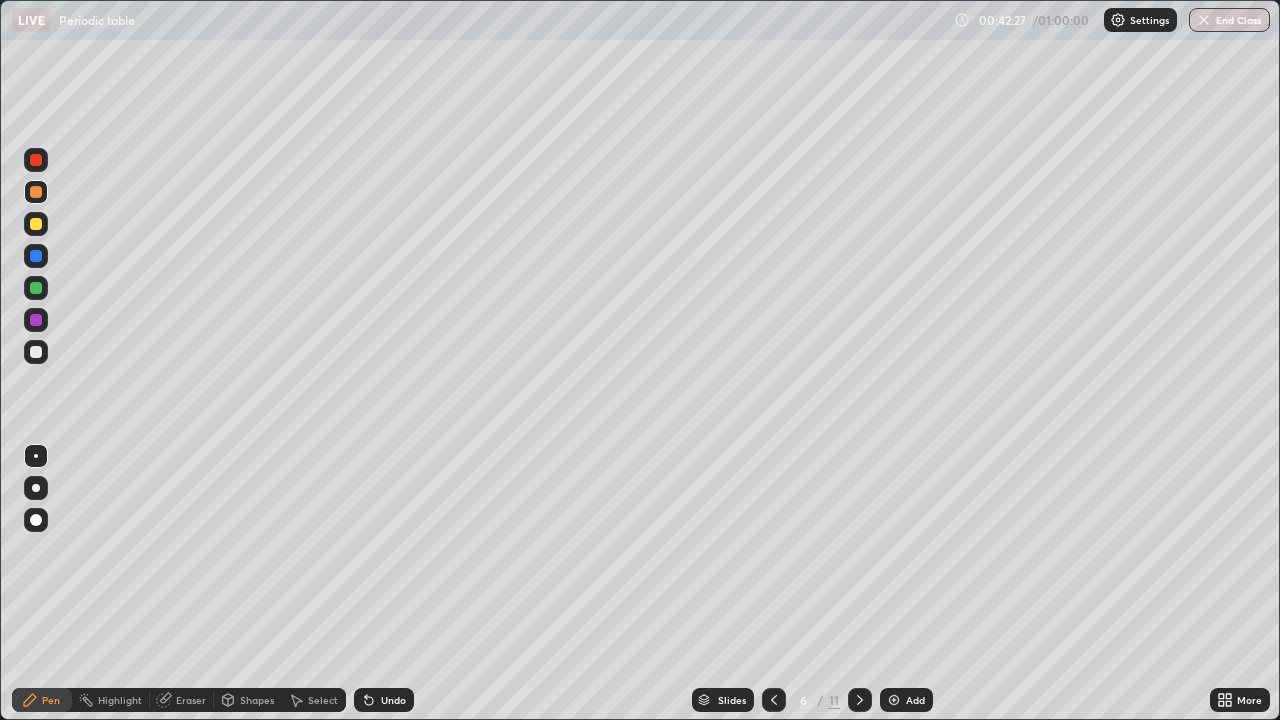 click 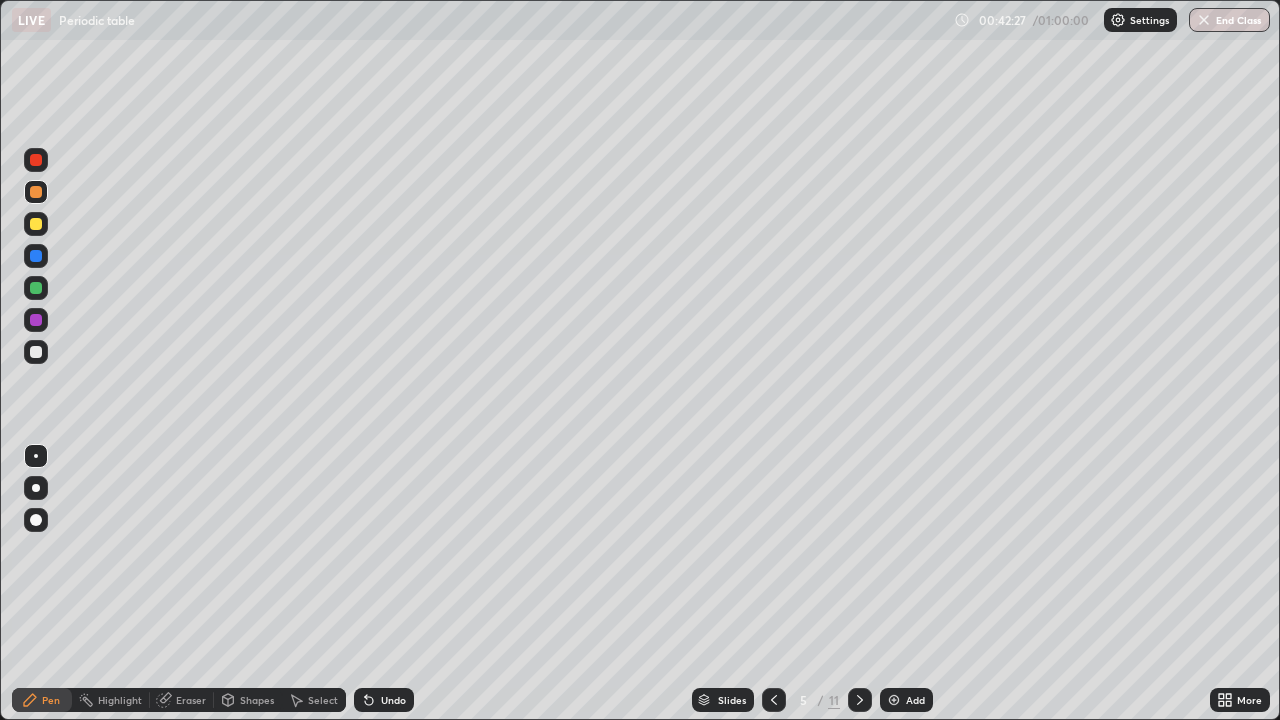 click 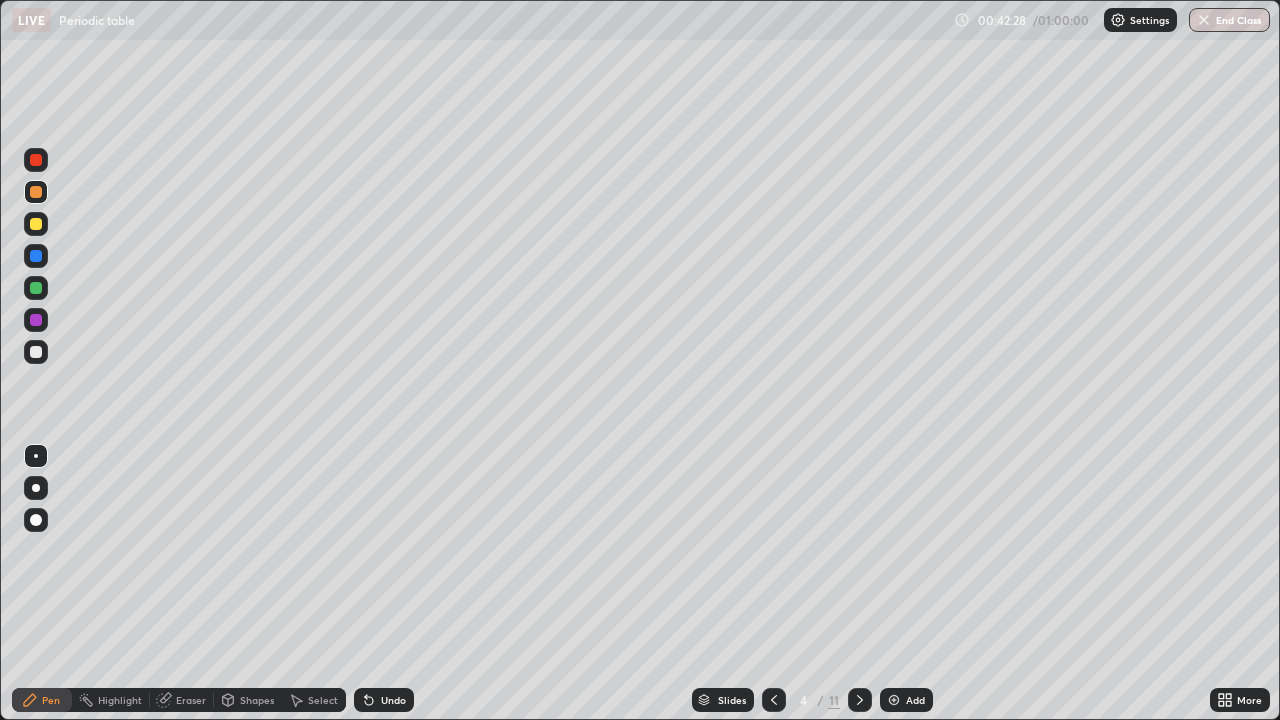 click 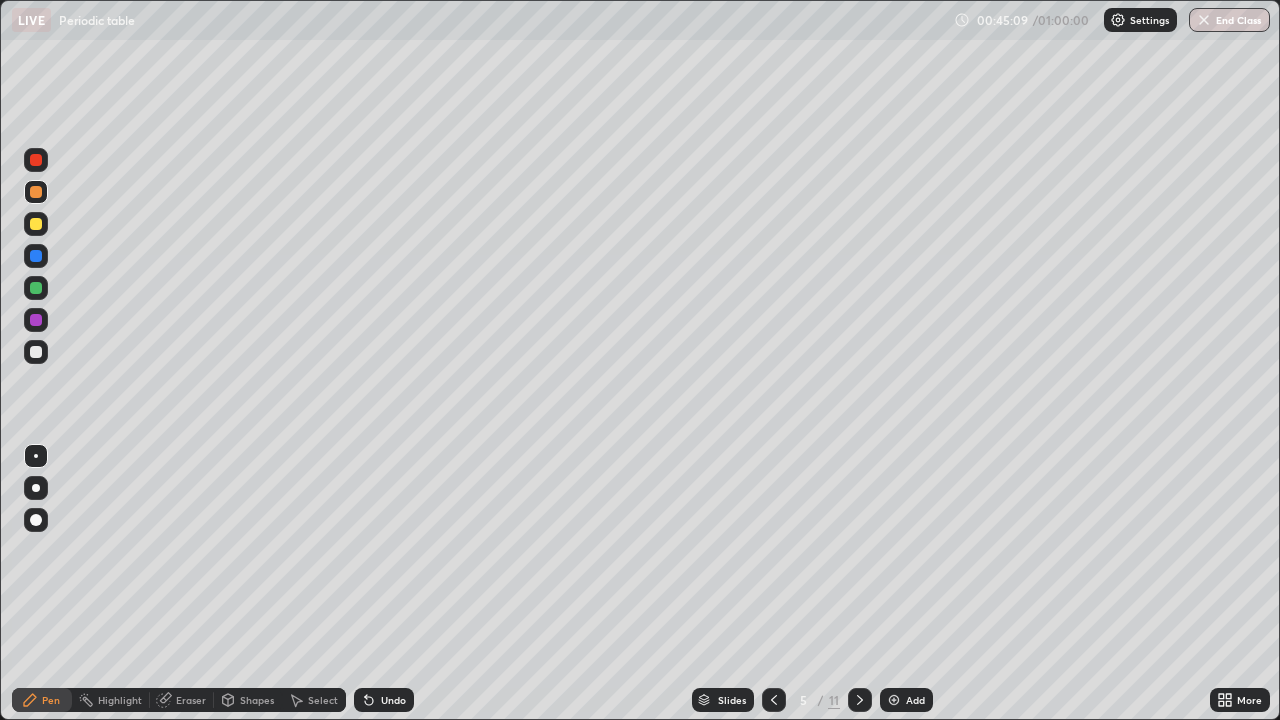 click at bounding box center [860, 700] 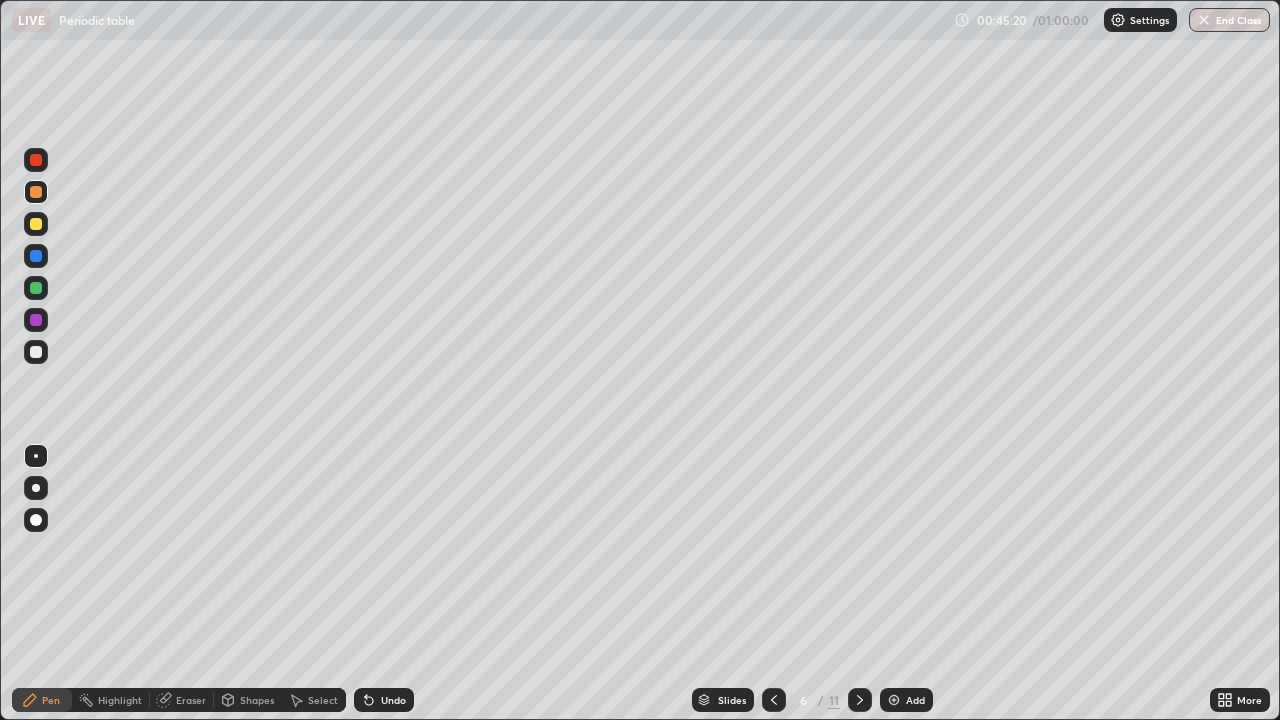 click 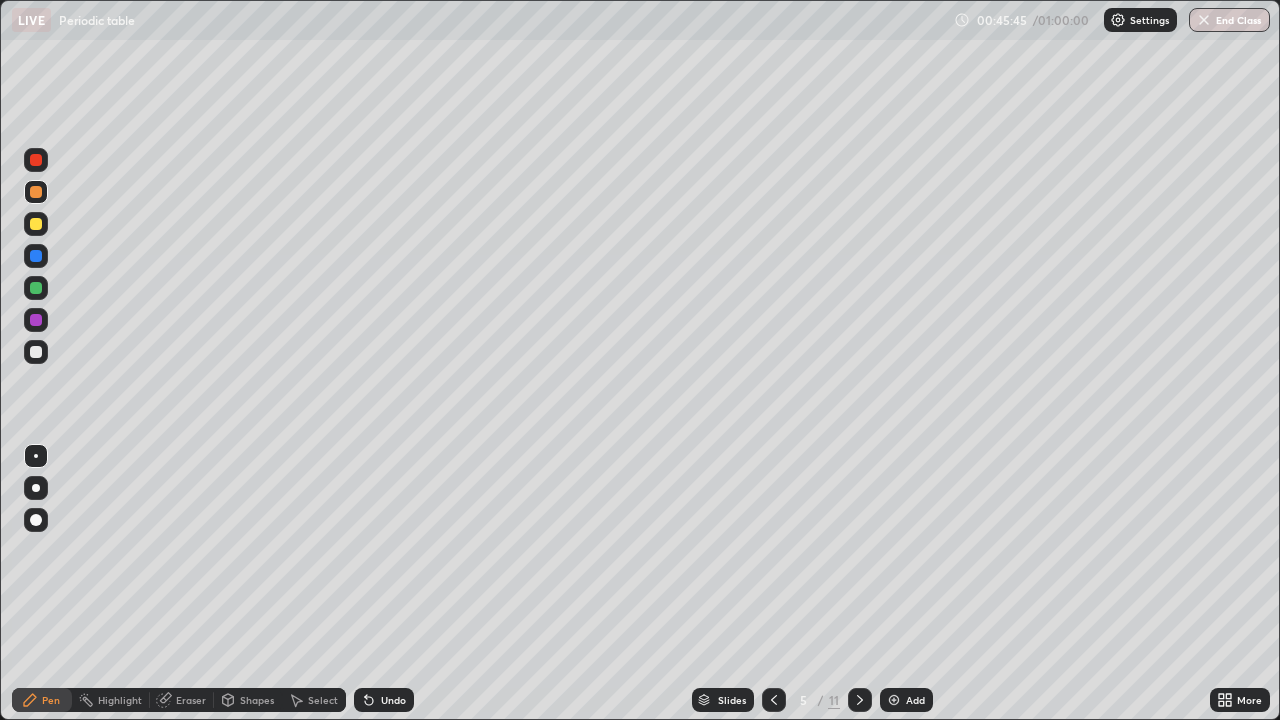 click at bounding box center [860, 700] 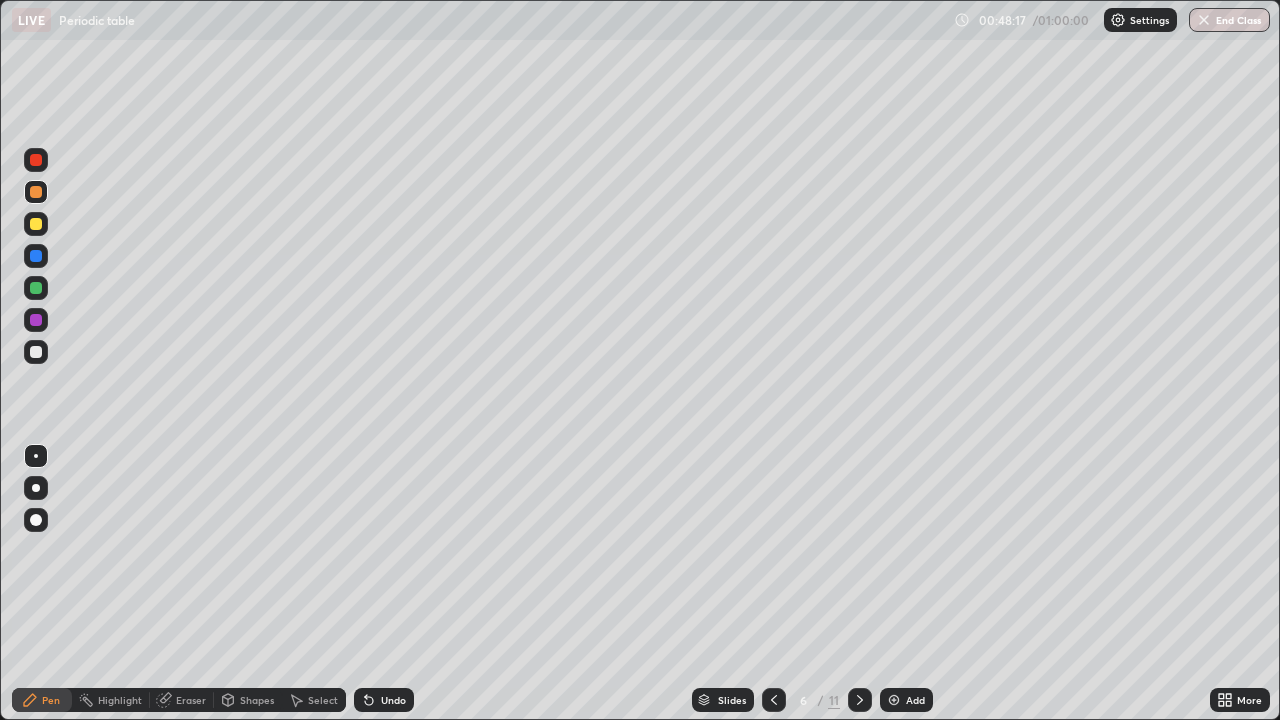click 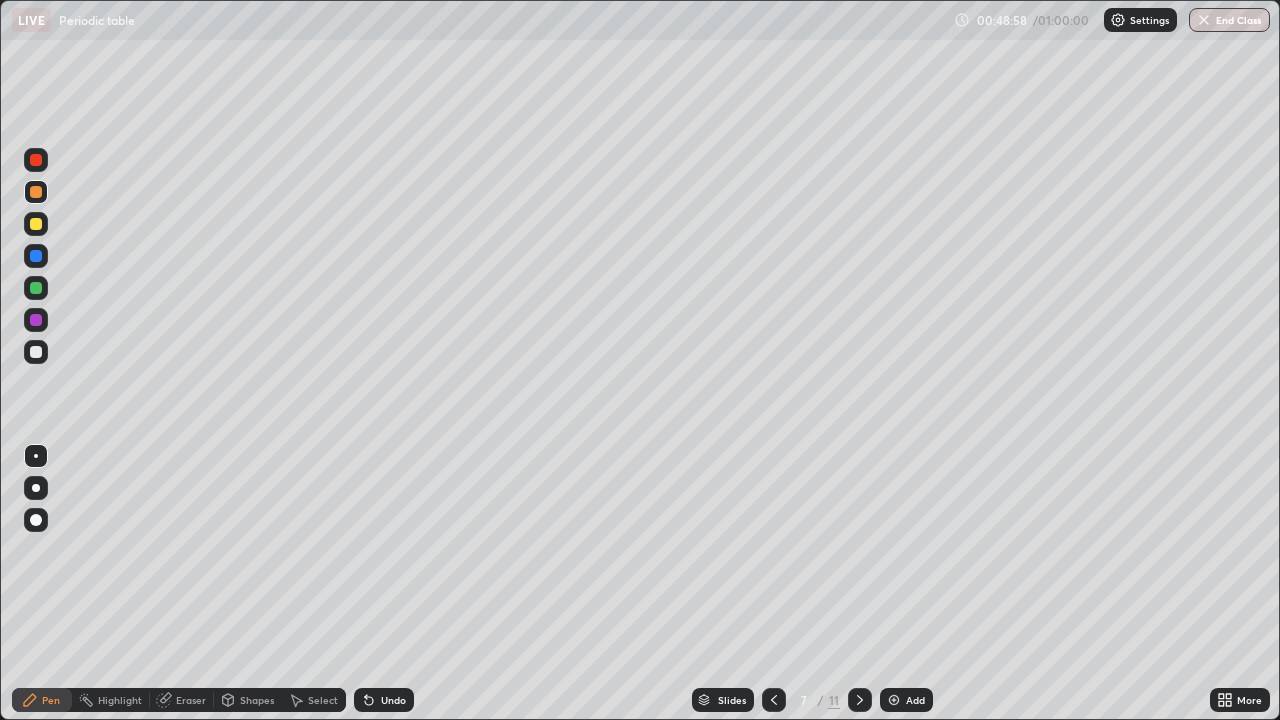 click 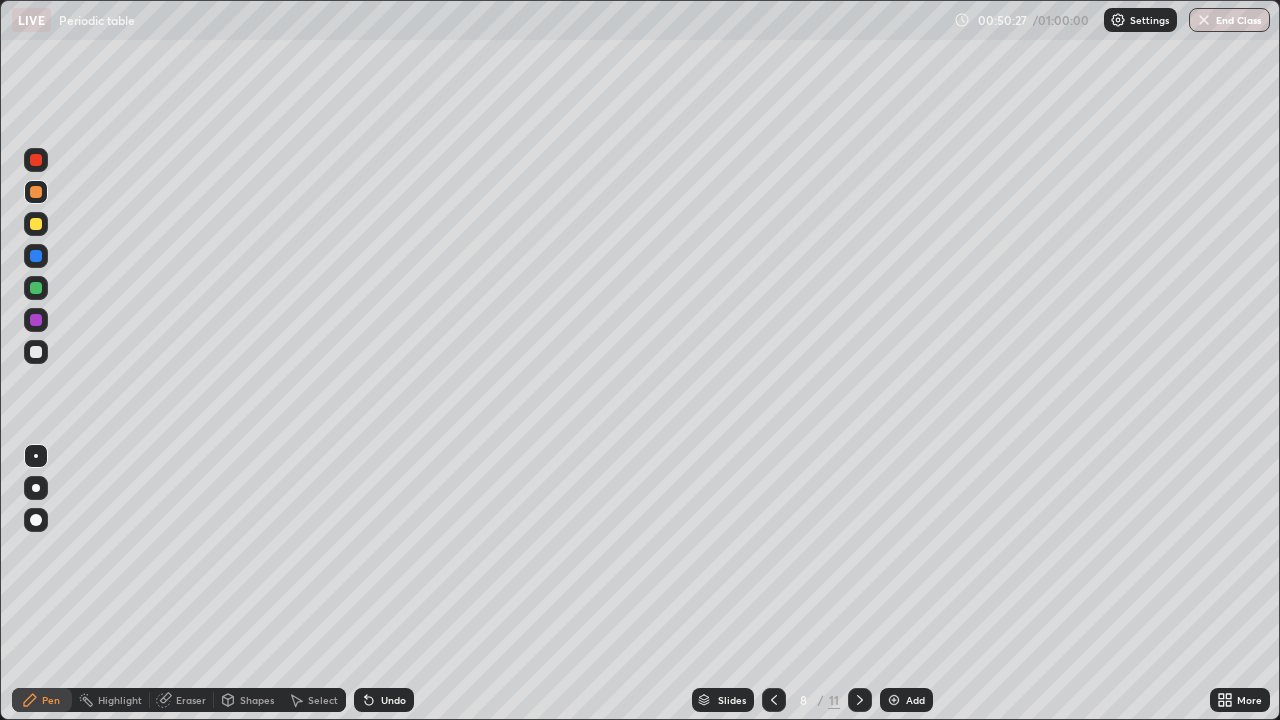 click 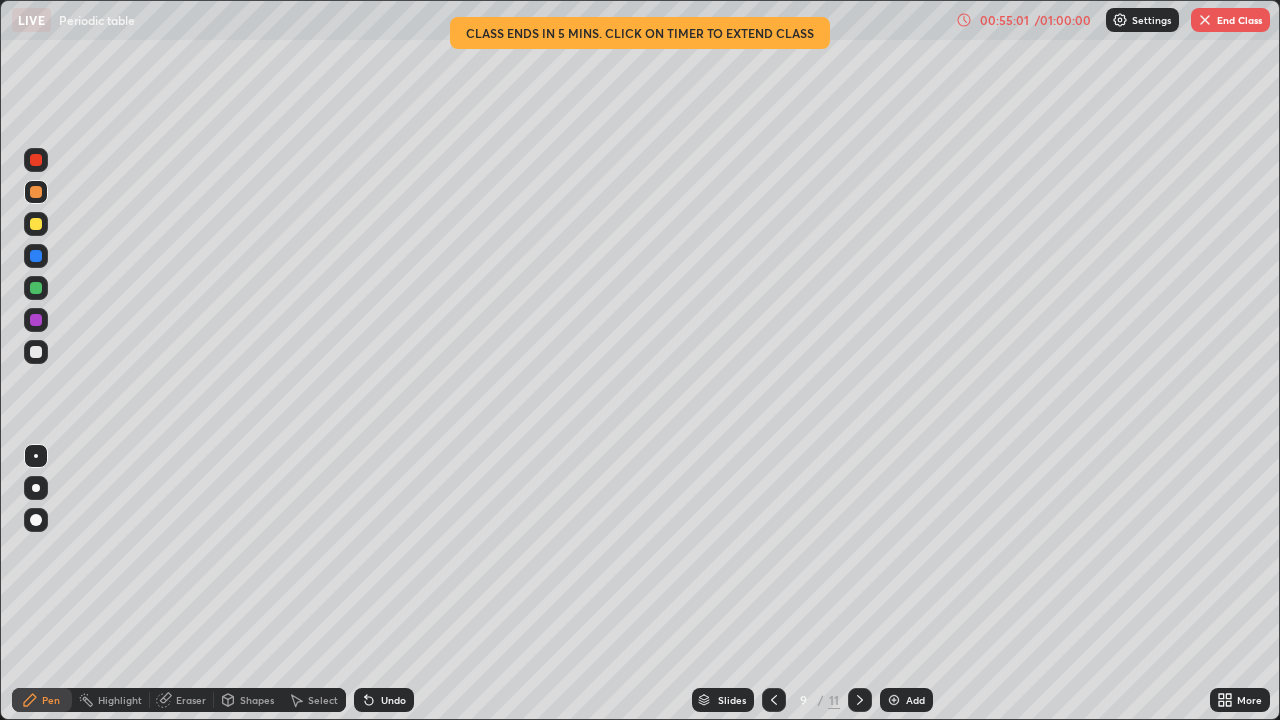 click 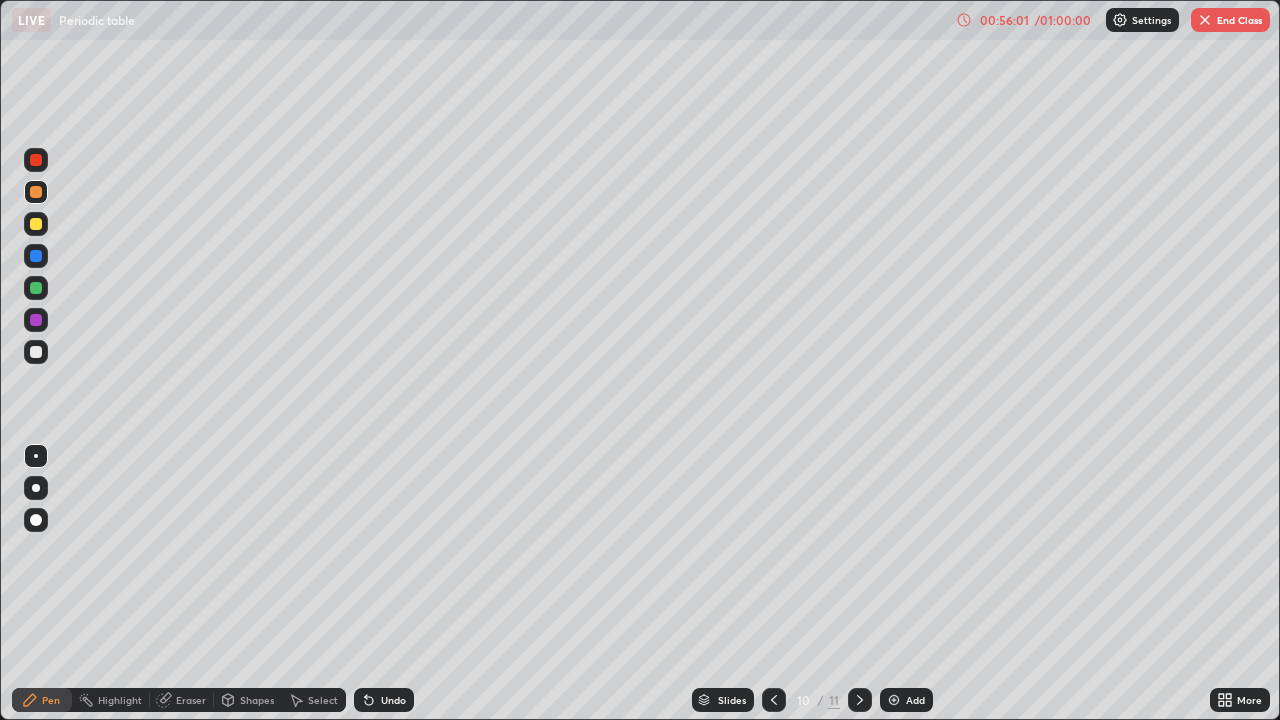 click 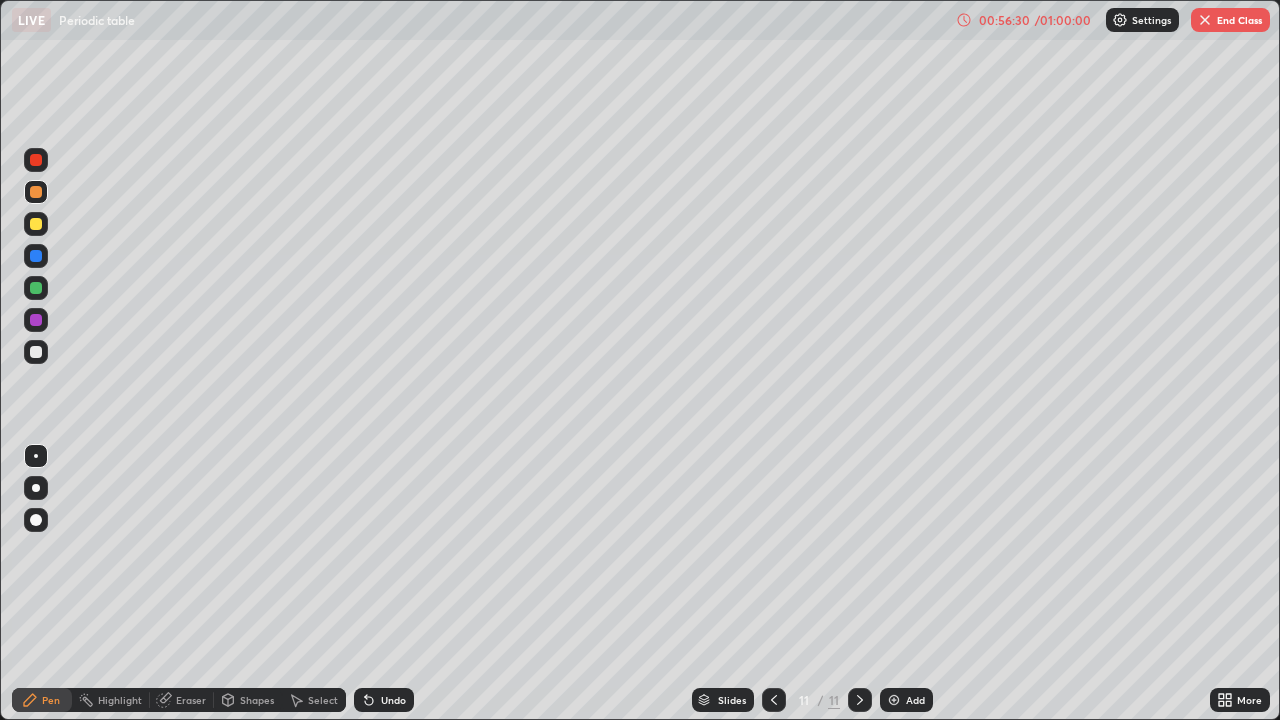 click 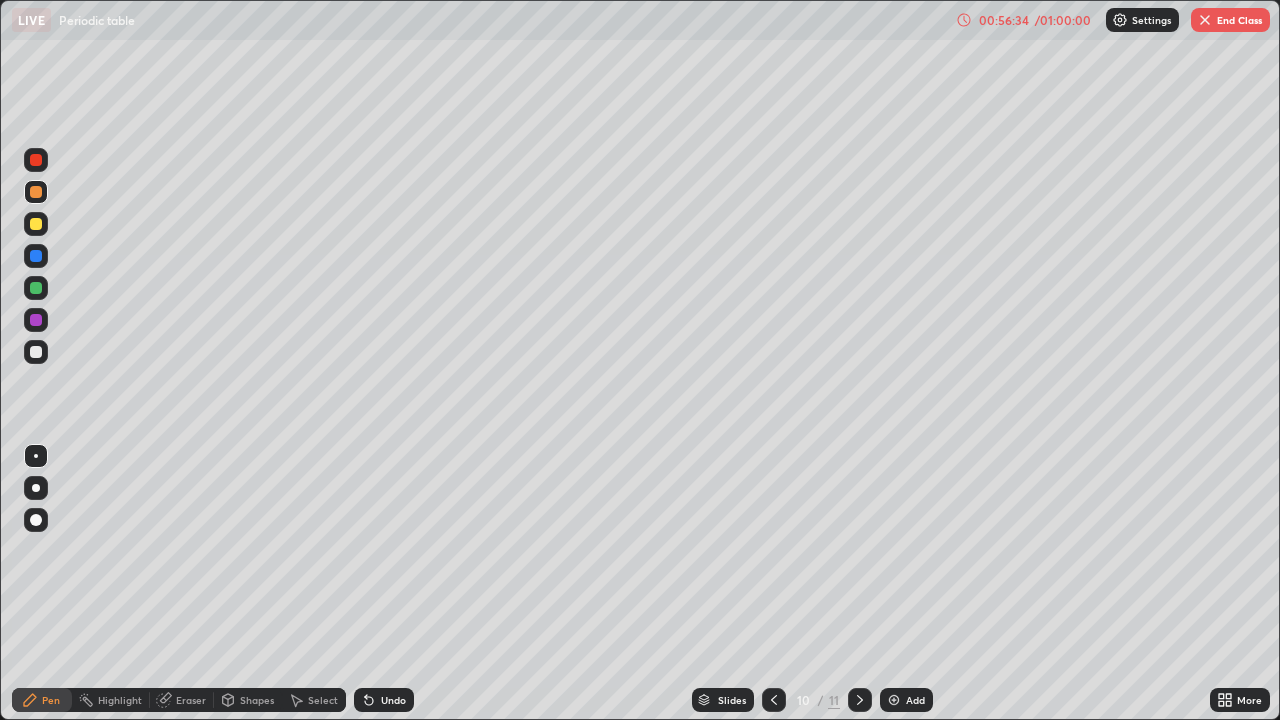 click 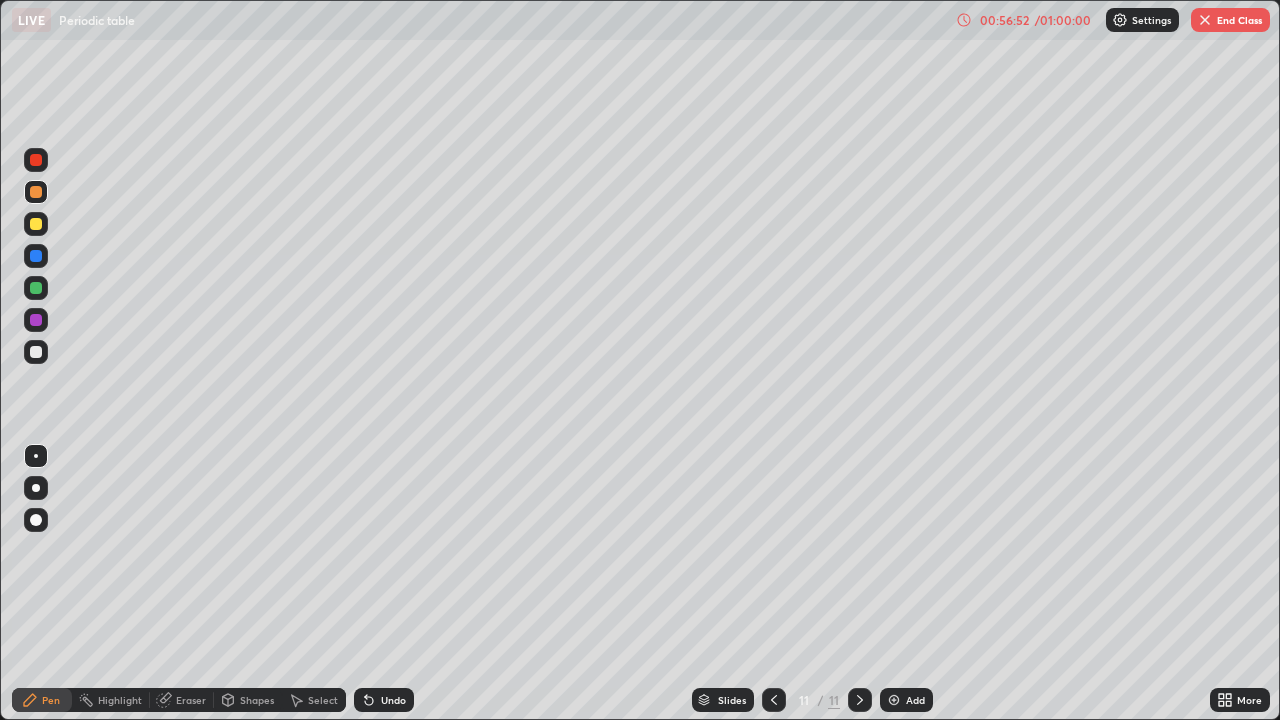 click 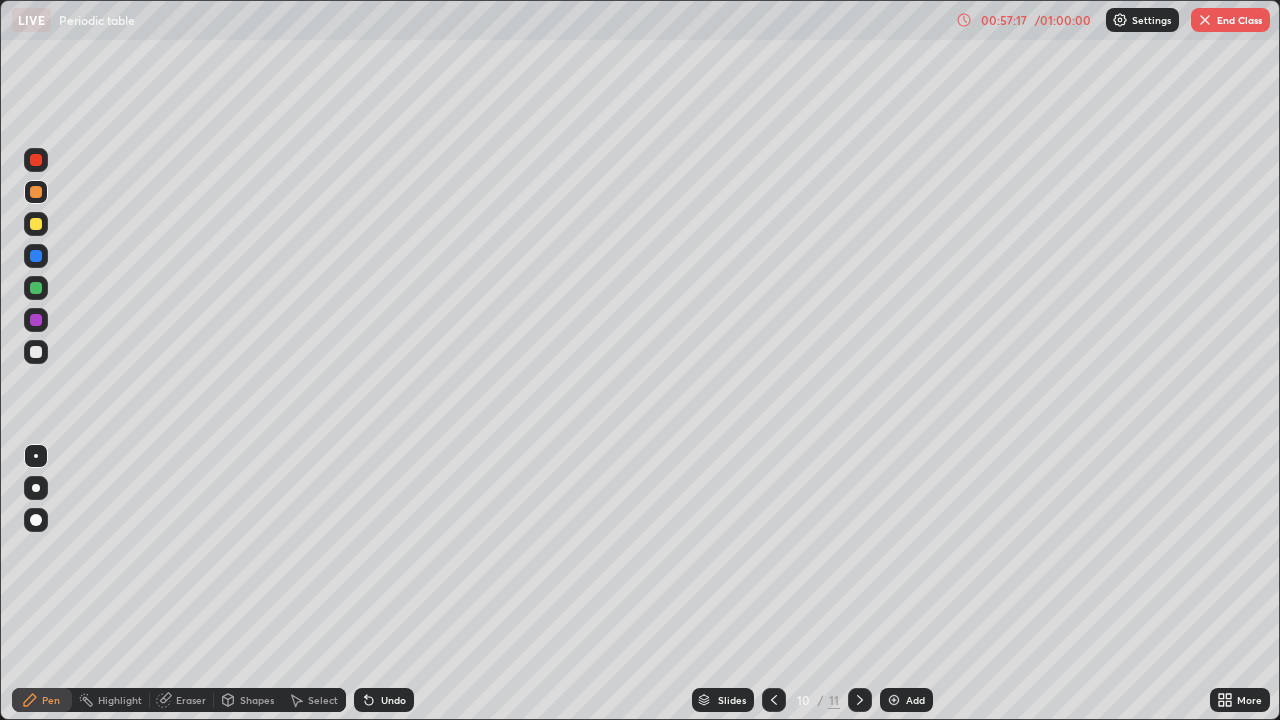 click 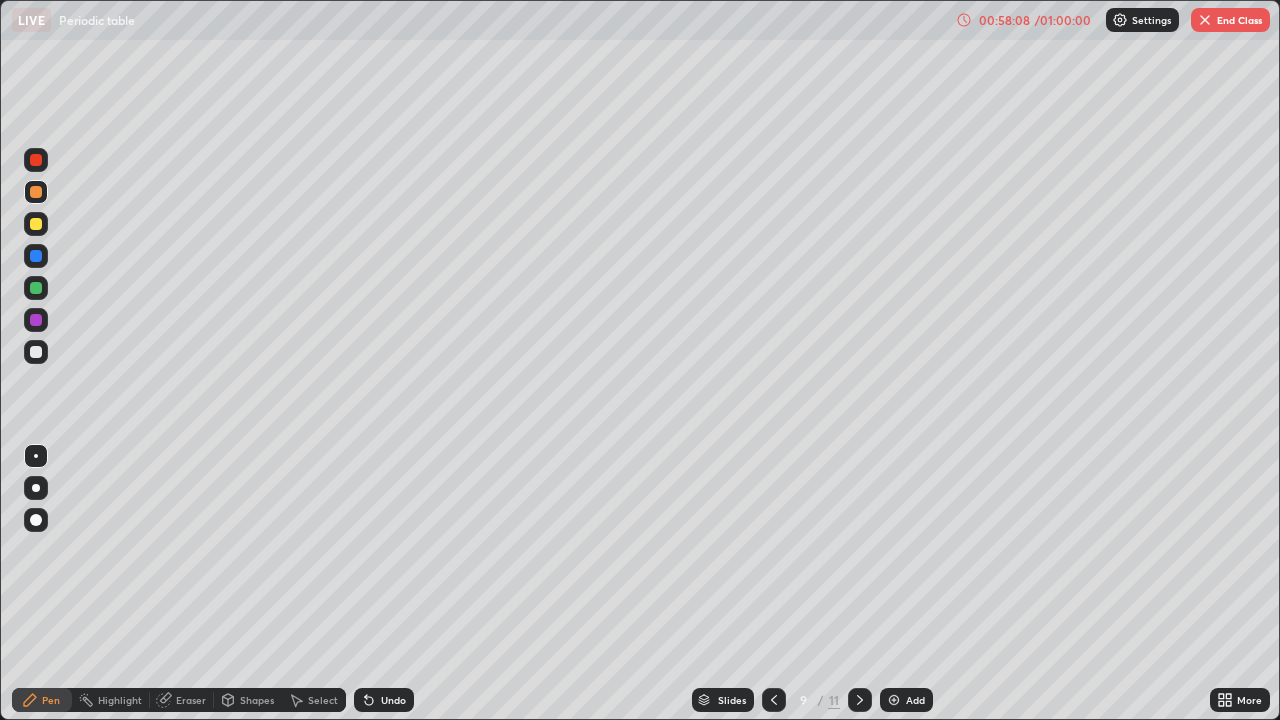 click 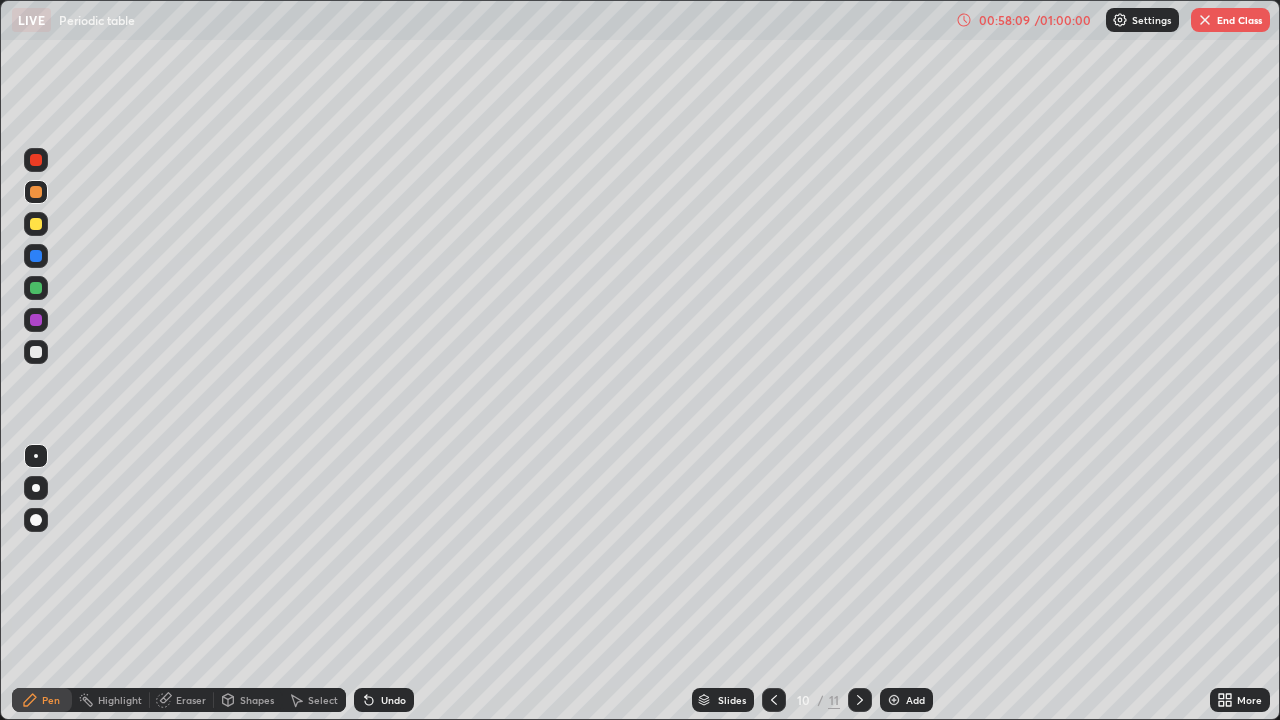 click 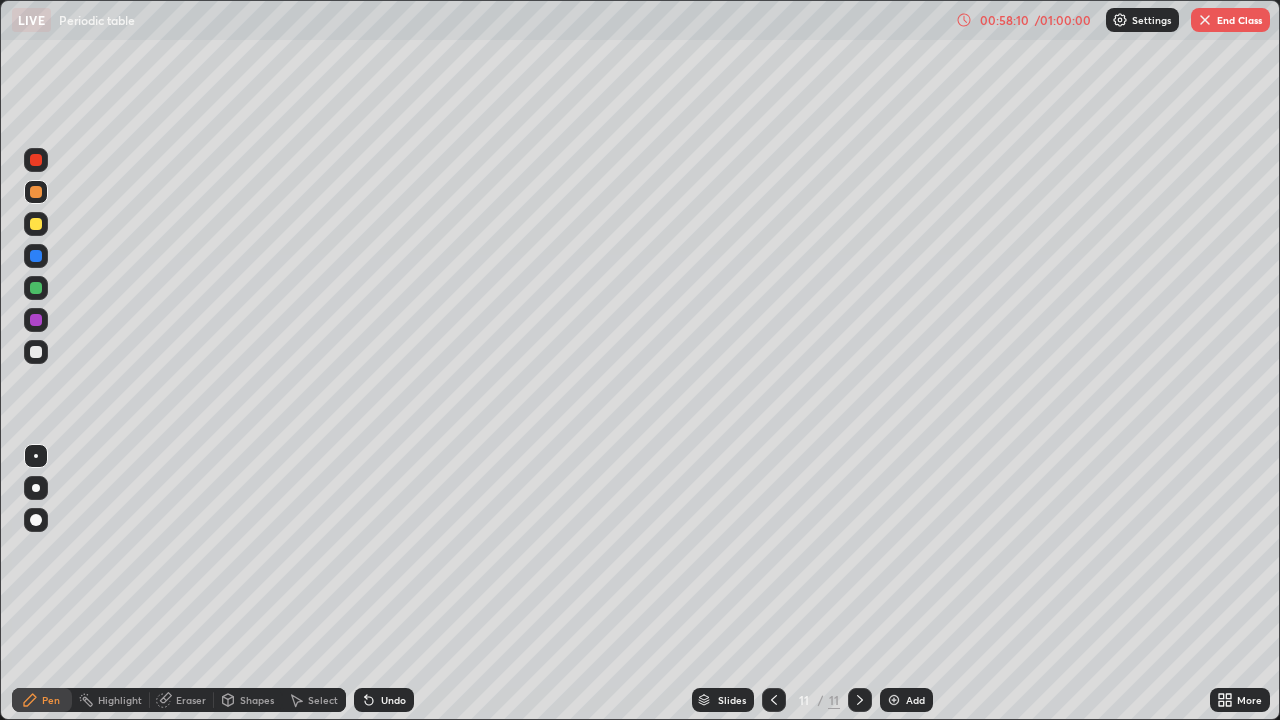 click 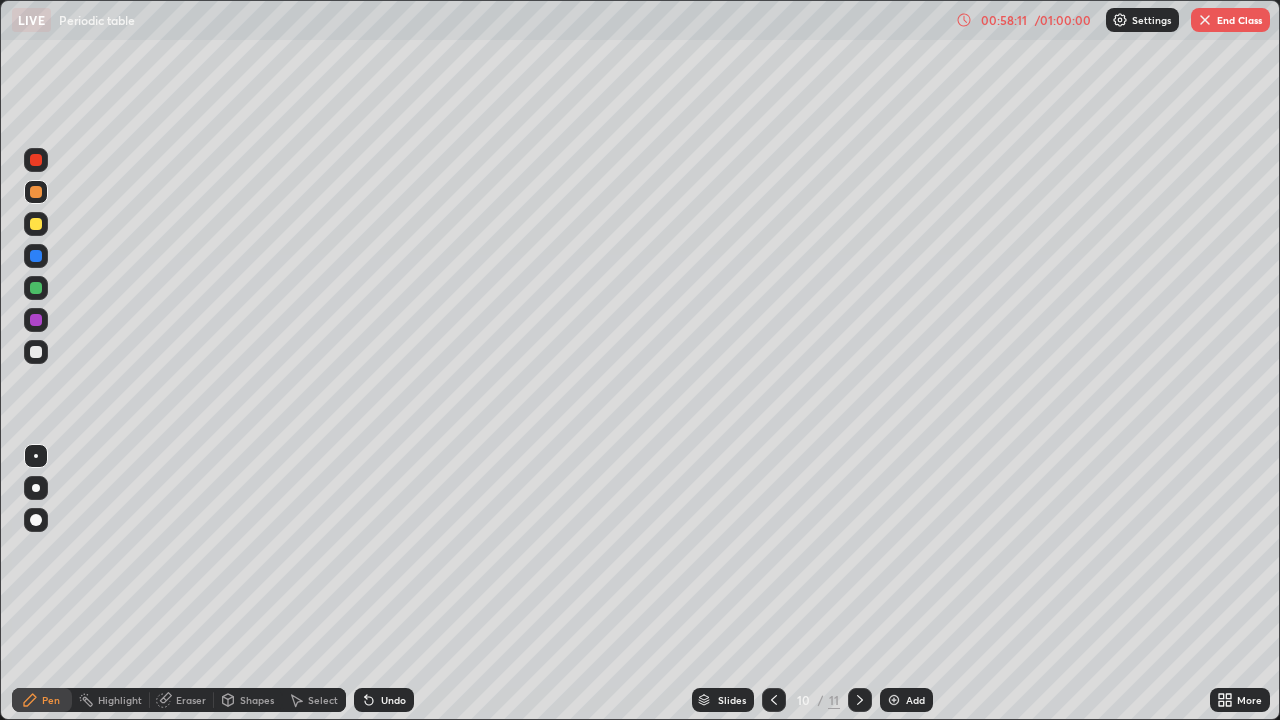 click 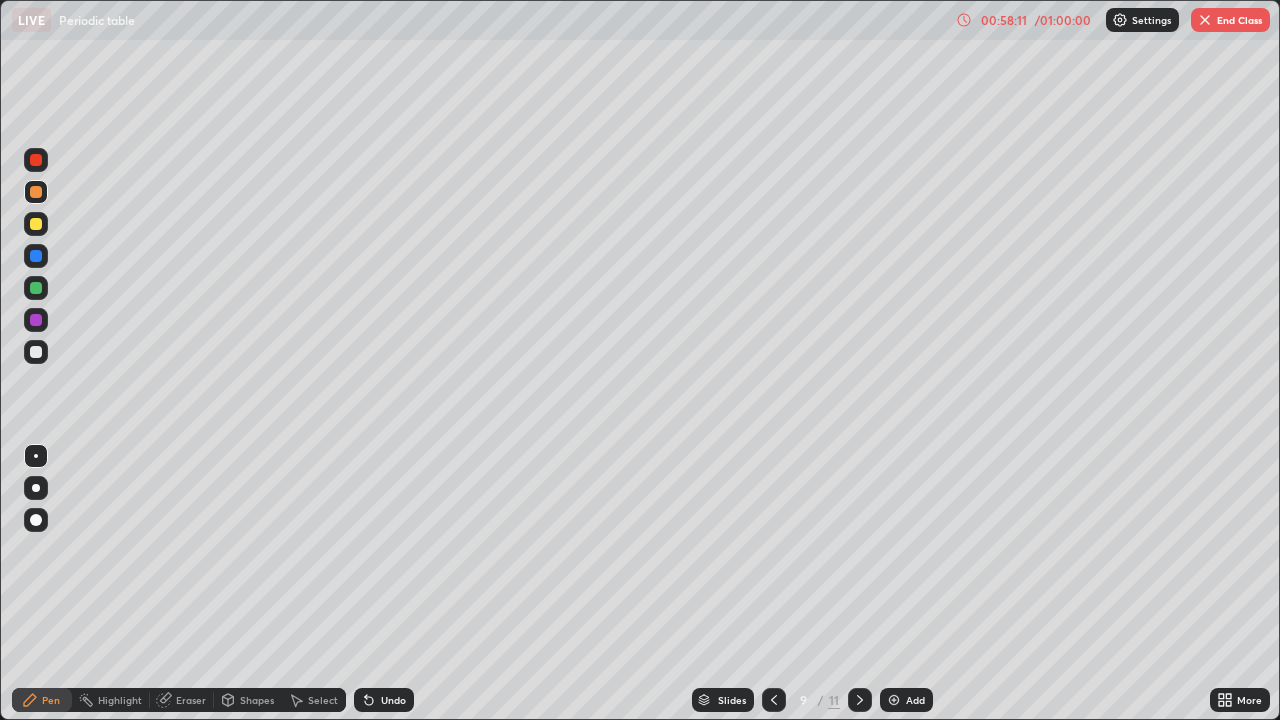 click on "Slides 9 / 11 Add" at bounding box center [812, 700] 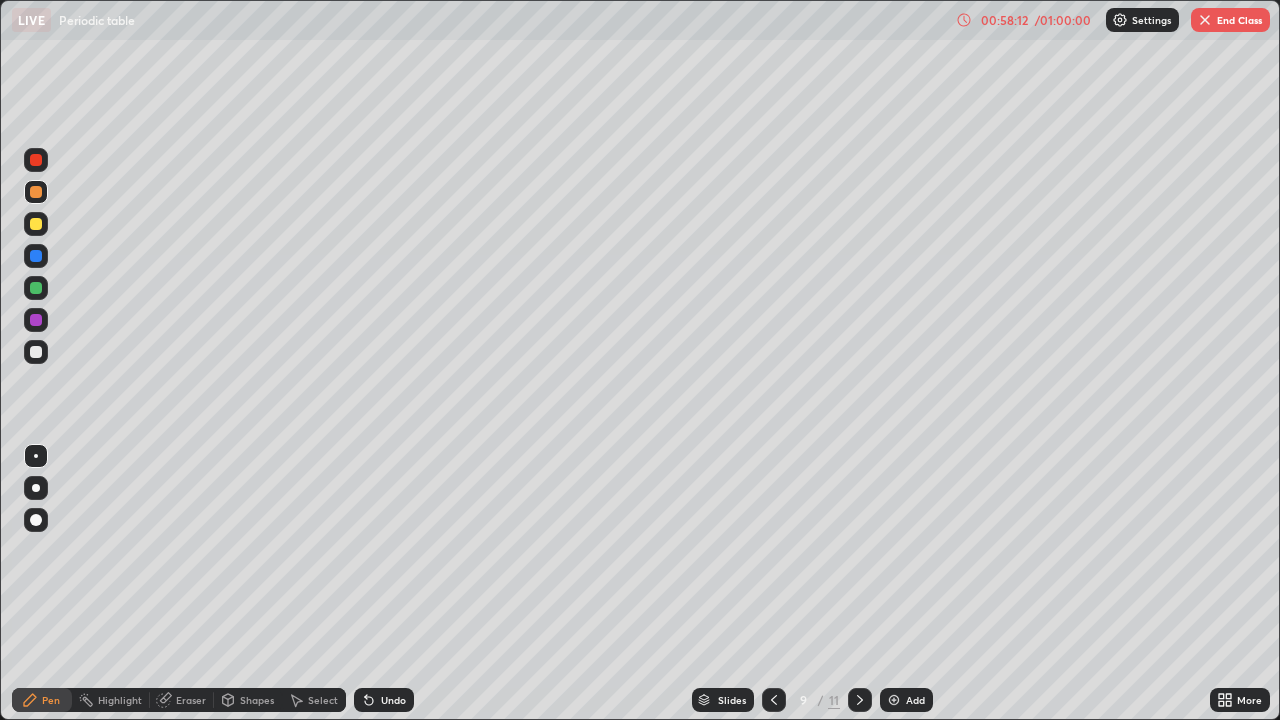 click 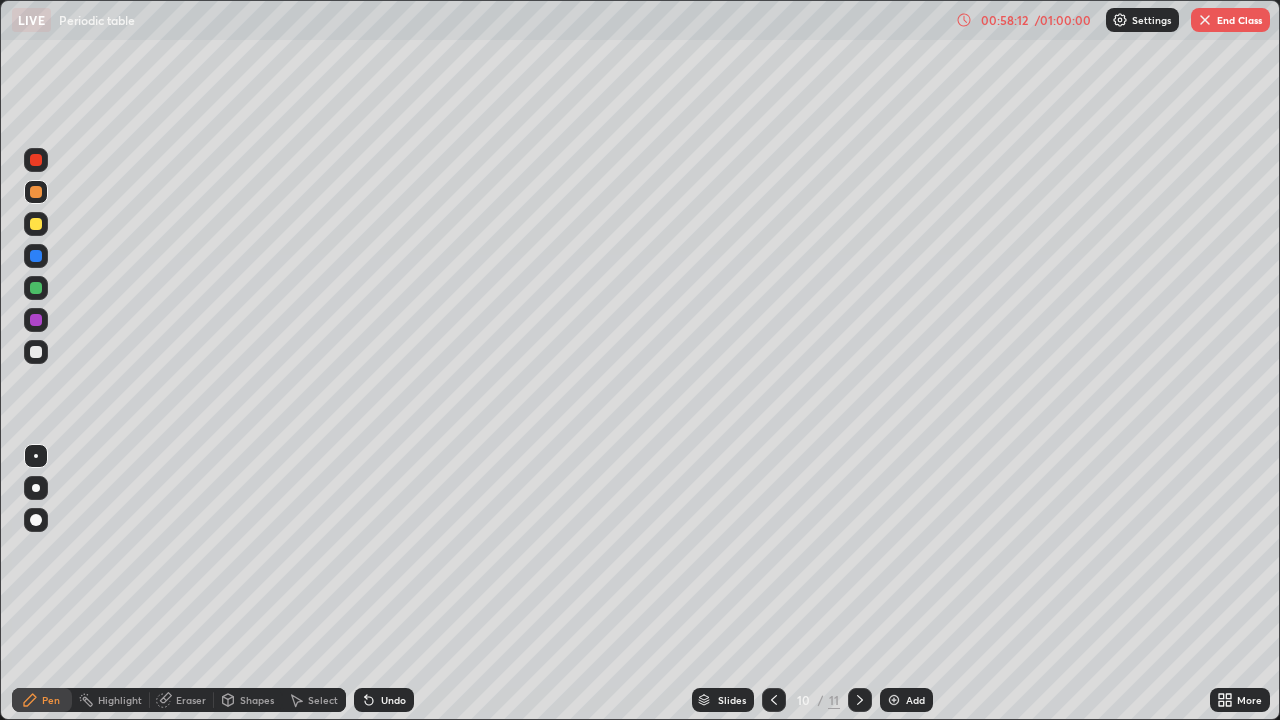 click on "Slides 10 / 11 Add" at bounding box center (812, 700) 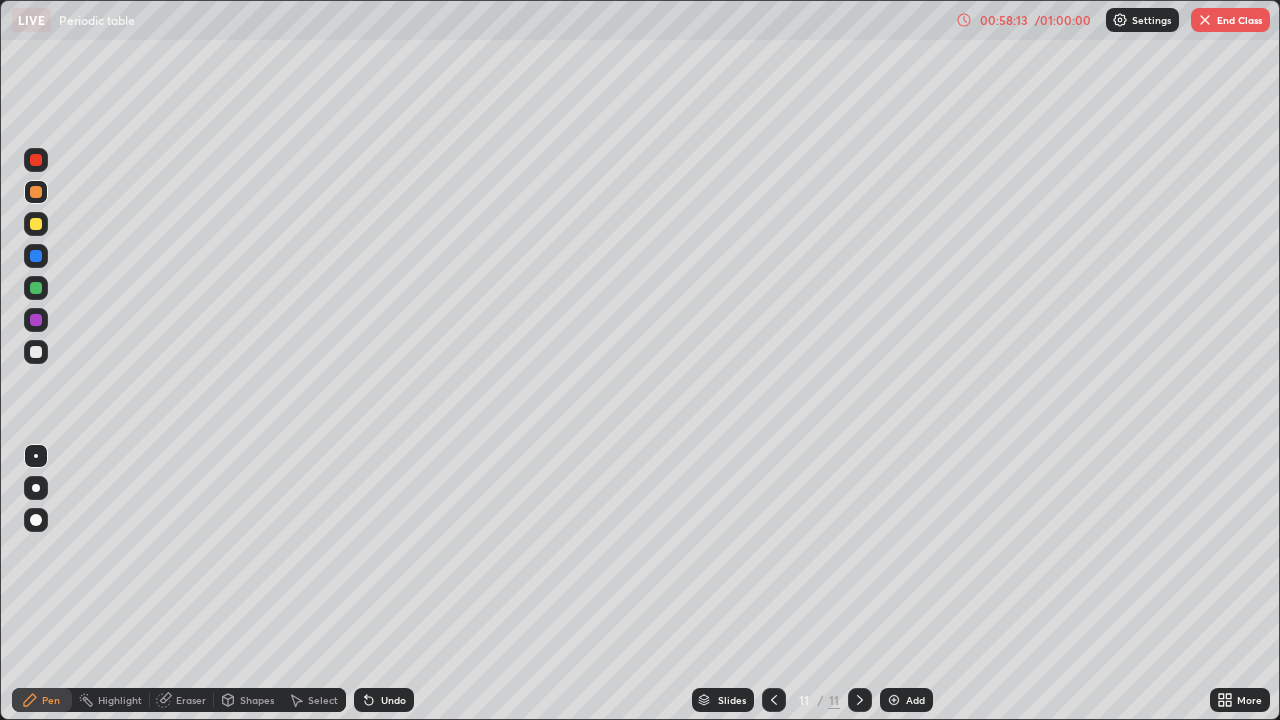 click 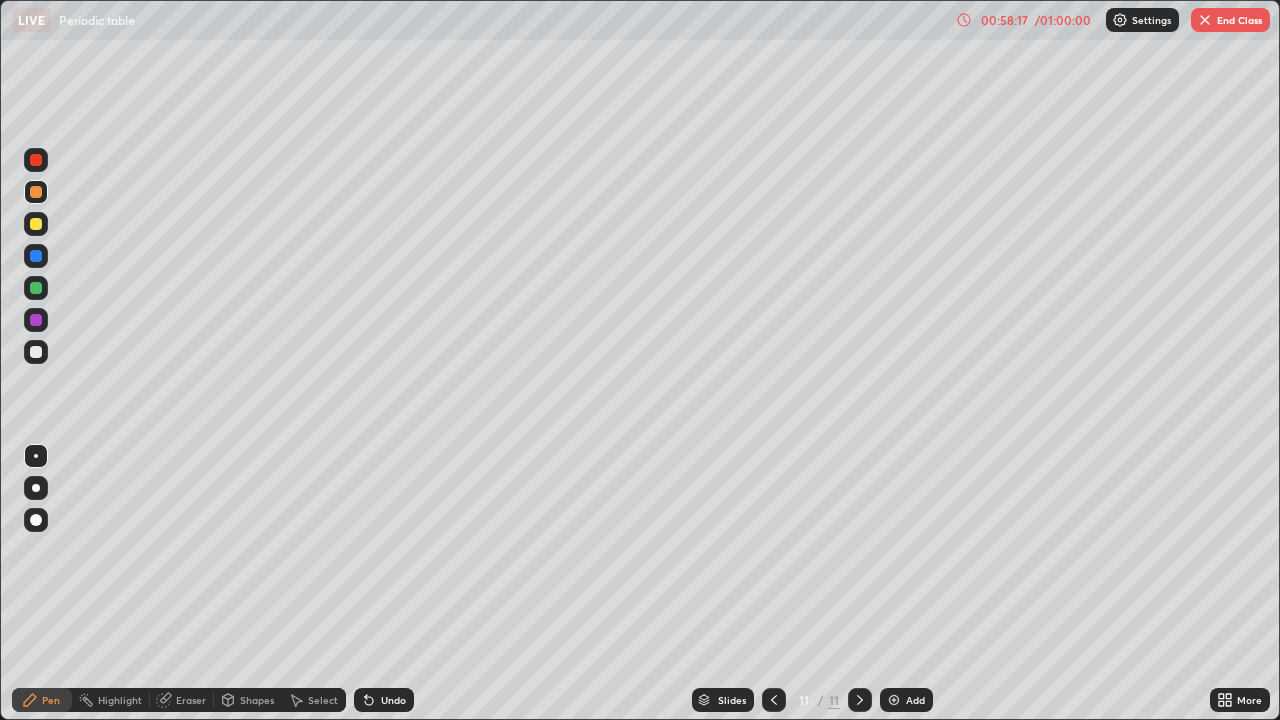 click 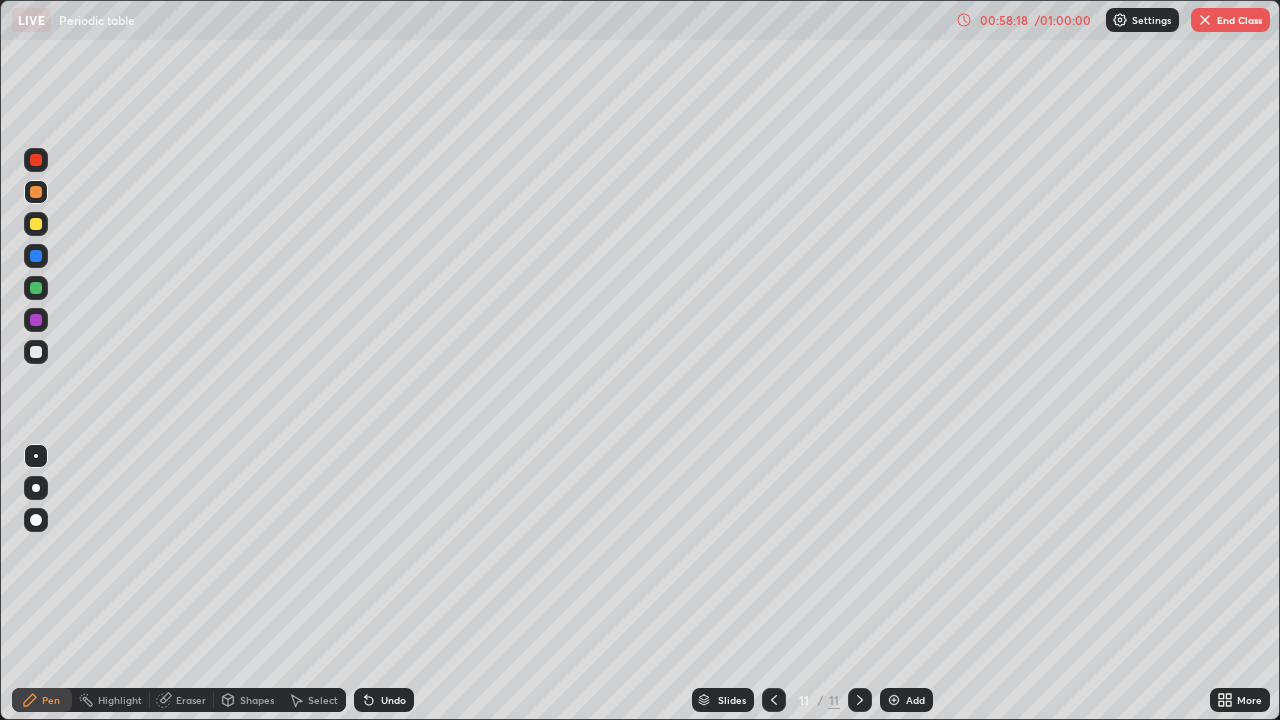click at bounding box center [894, 700] 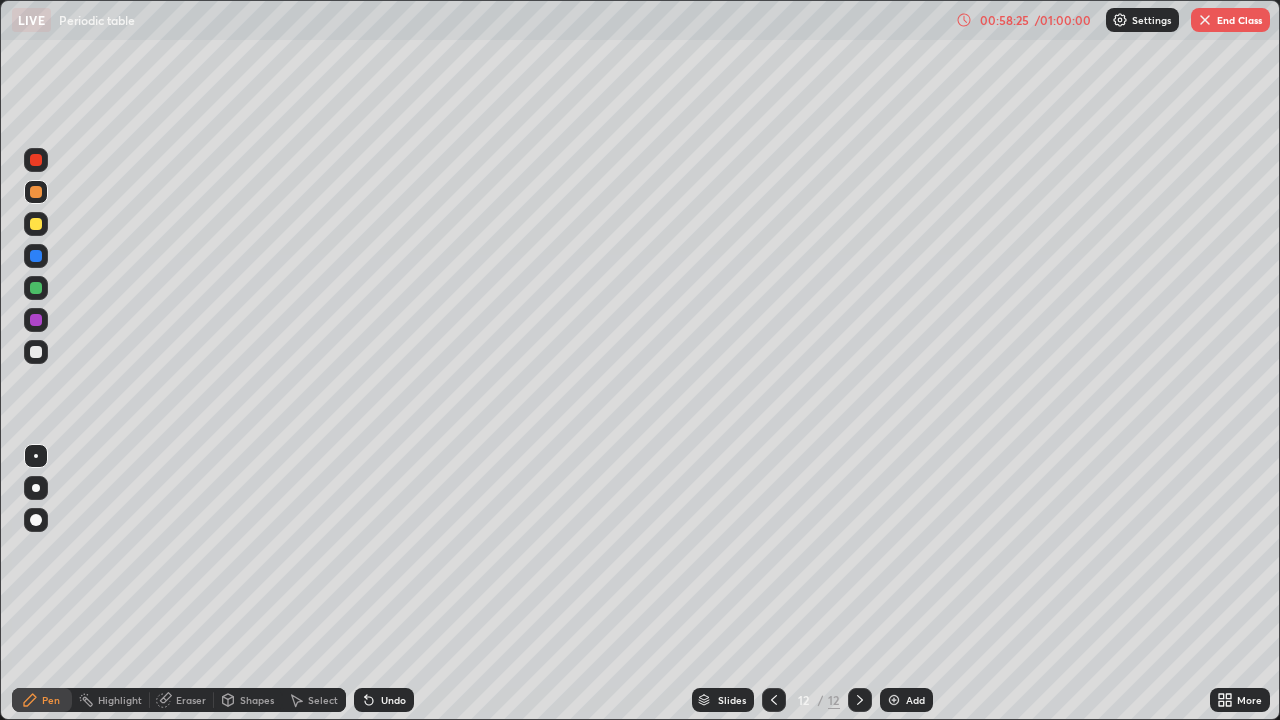 click 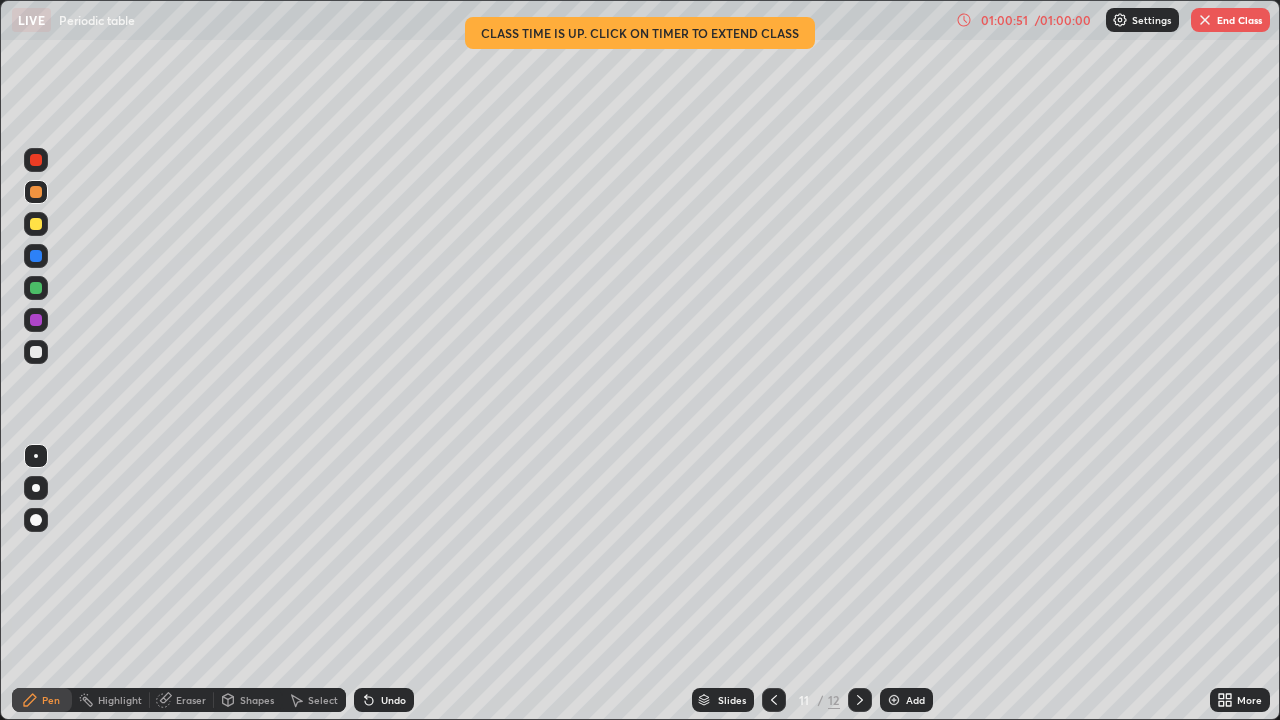 click on "End Class" at bounding box center (1230, 20) 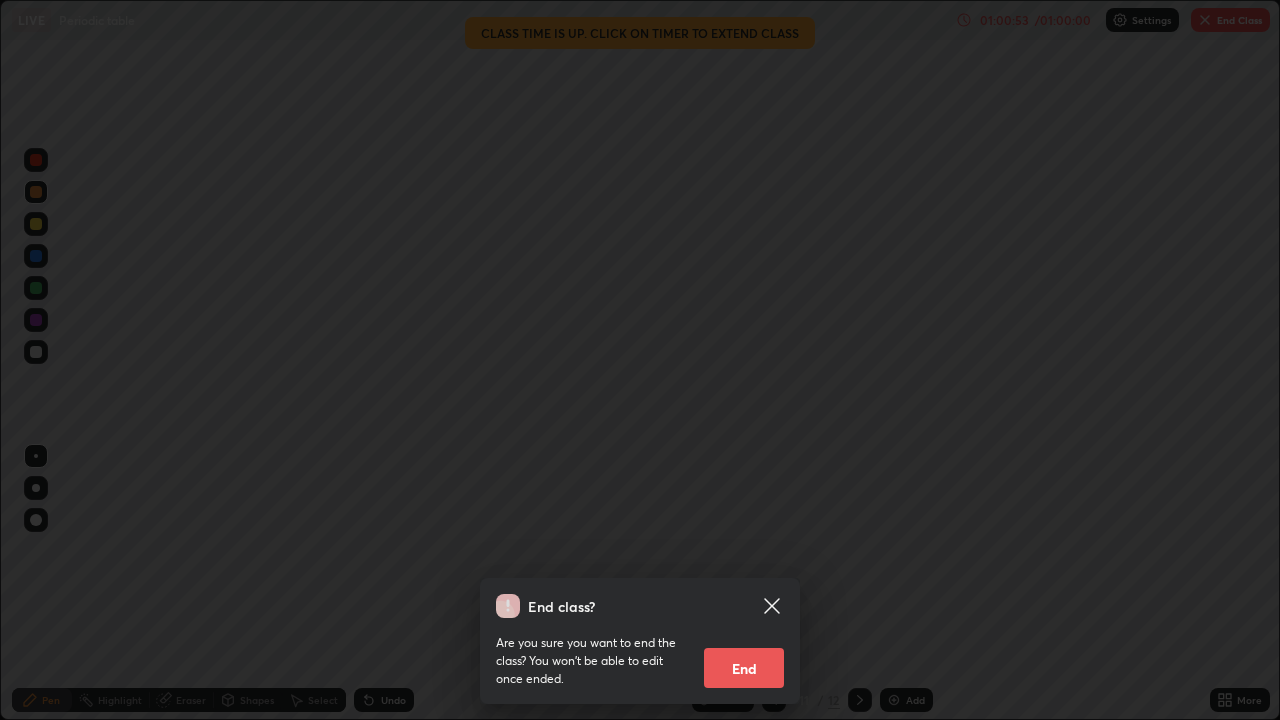 click on "End" at bounding box center (744, 668) 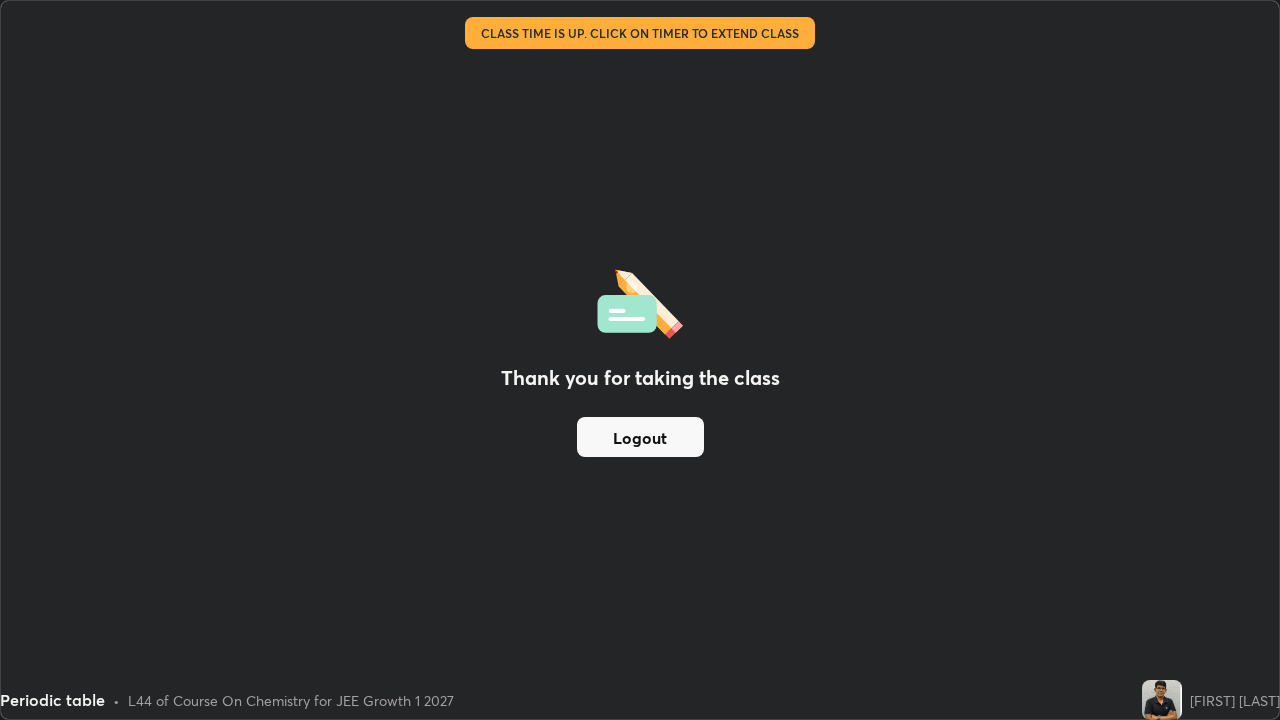 click on "Logout" at bounding box center [640, 437] 